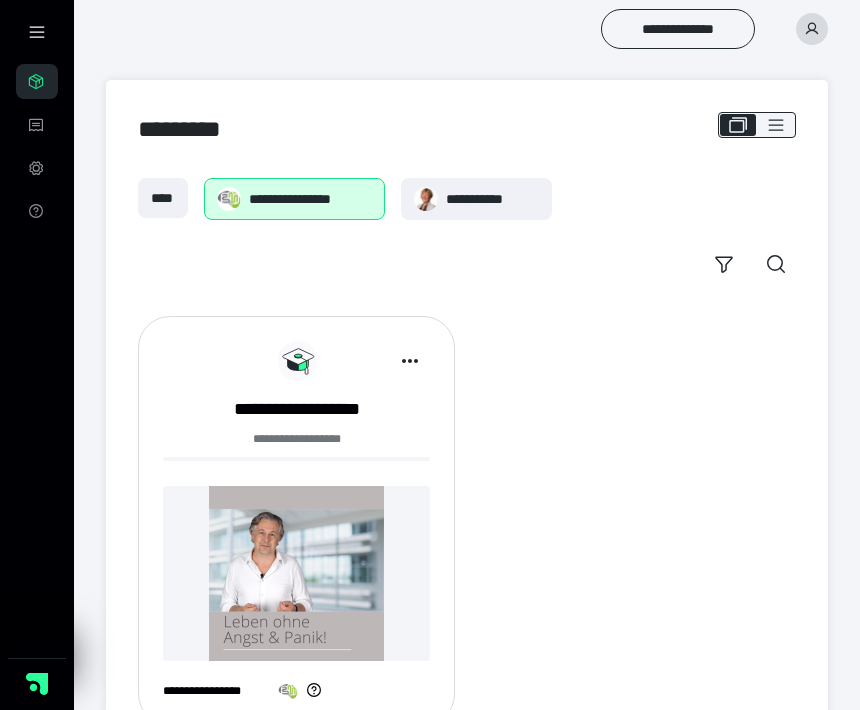 scroll, scrollTop: 0, scrollLeft: 0, axis: both 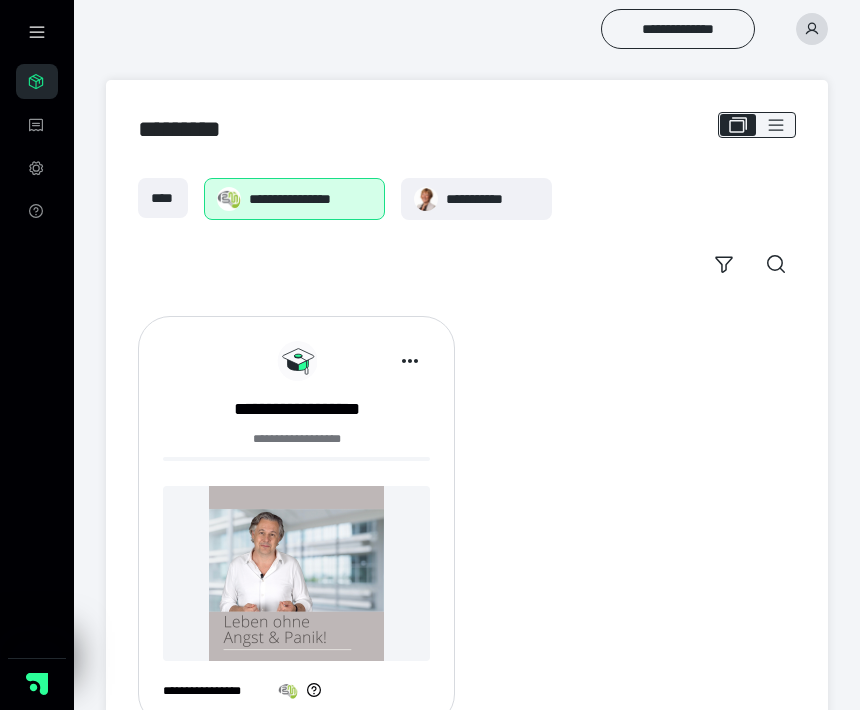 click at bounding box center (718, 125) 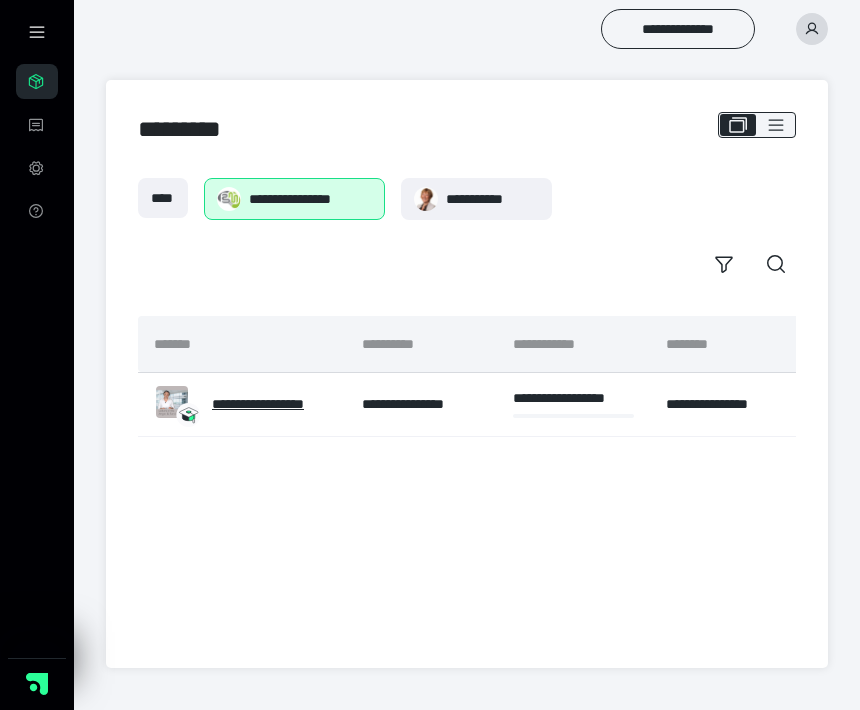 click 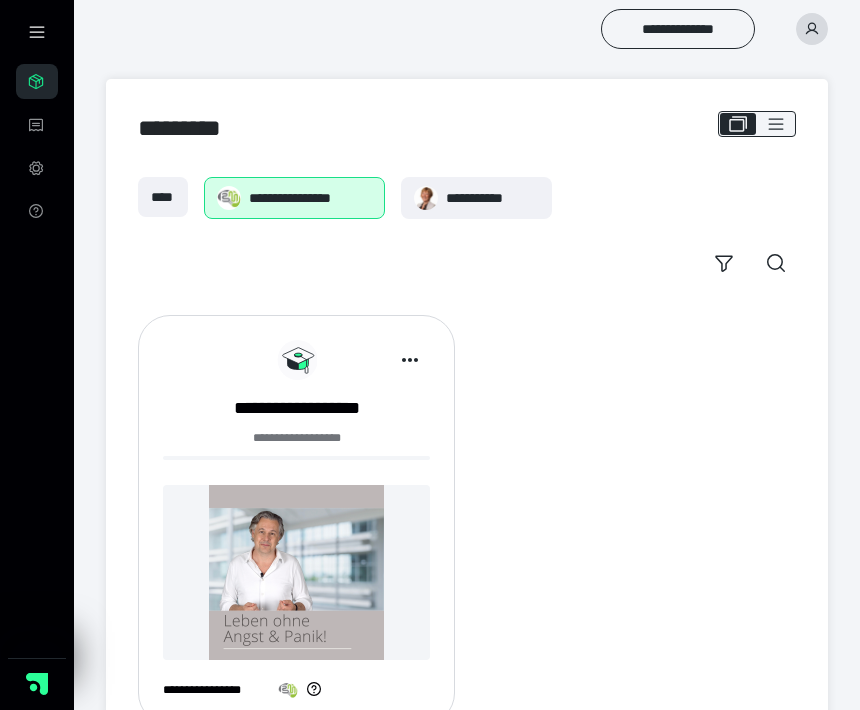 scroll, scrollTop: 0, scrollLeft: 0, axis: both 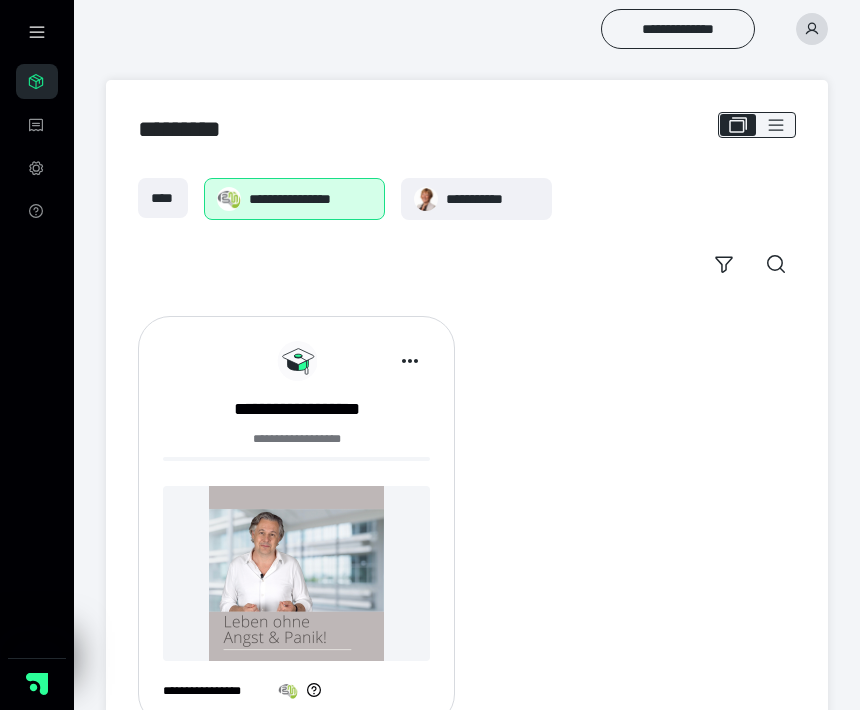 click on "****" at bounding box center [163, 198] 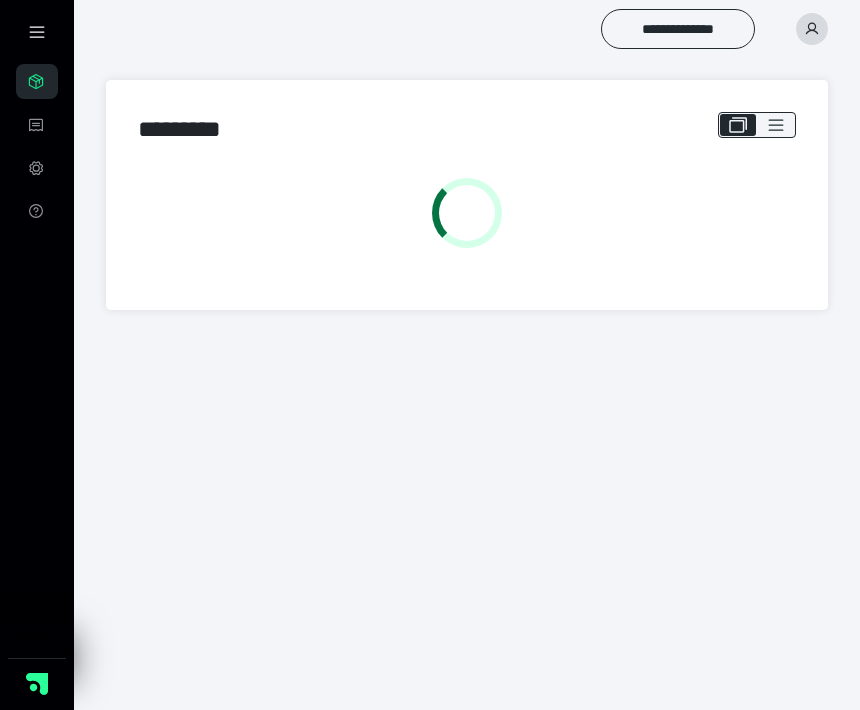 scroll, scrollTop: 0, scrollLeft: 0, axis: both 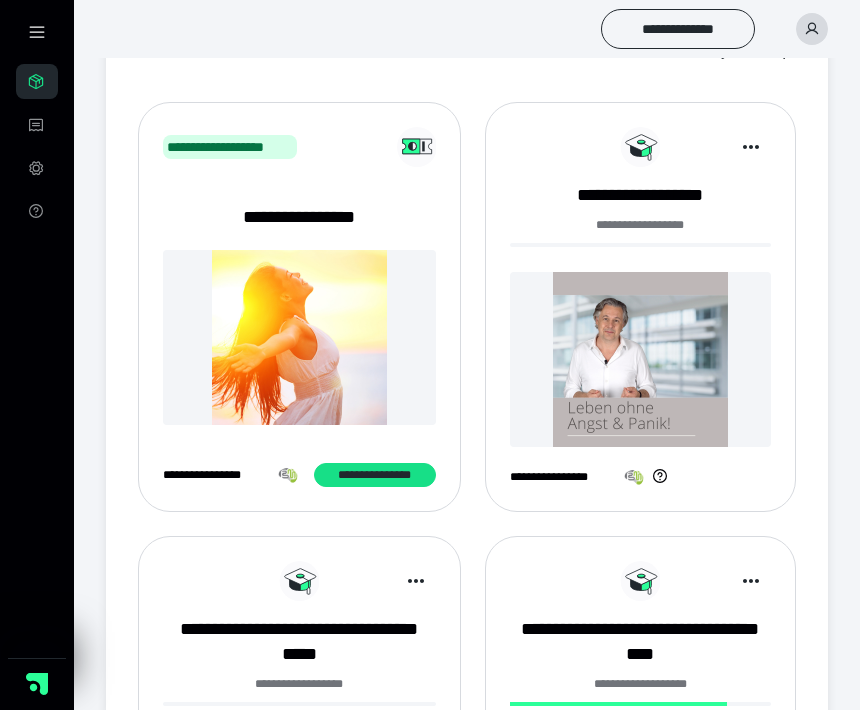 click 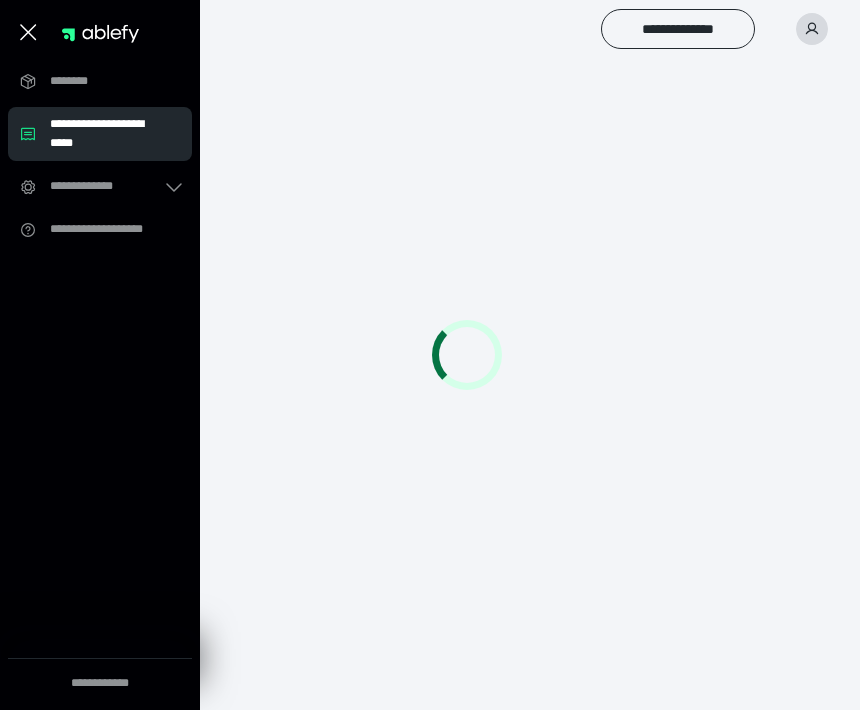 scroll, scrollTop: 0, scrollLeft: 0, axis: both 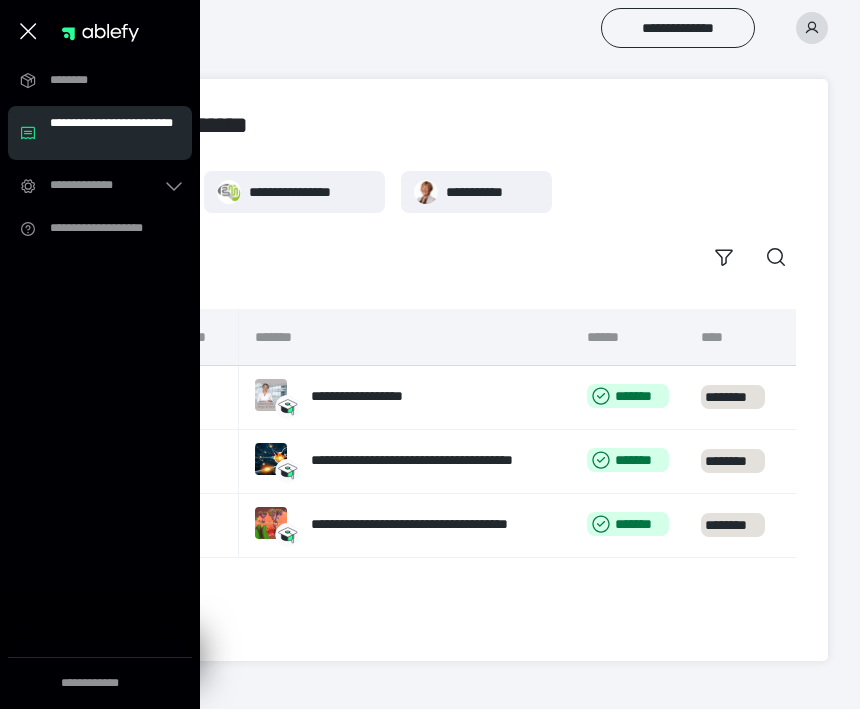 click on "**********" at bounding box center (310, 193) 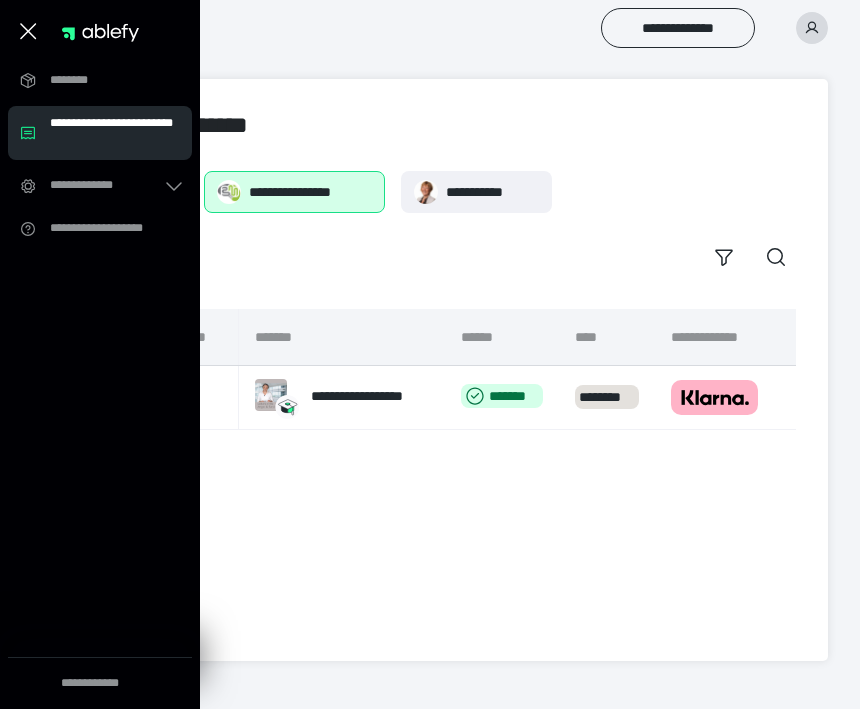 click at bounding box center (271, 396) 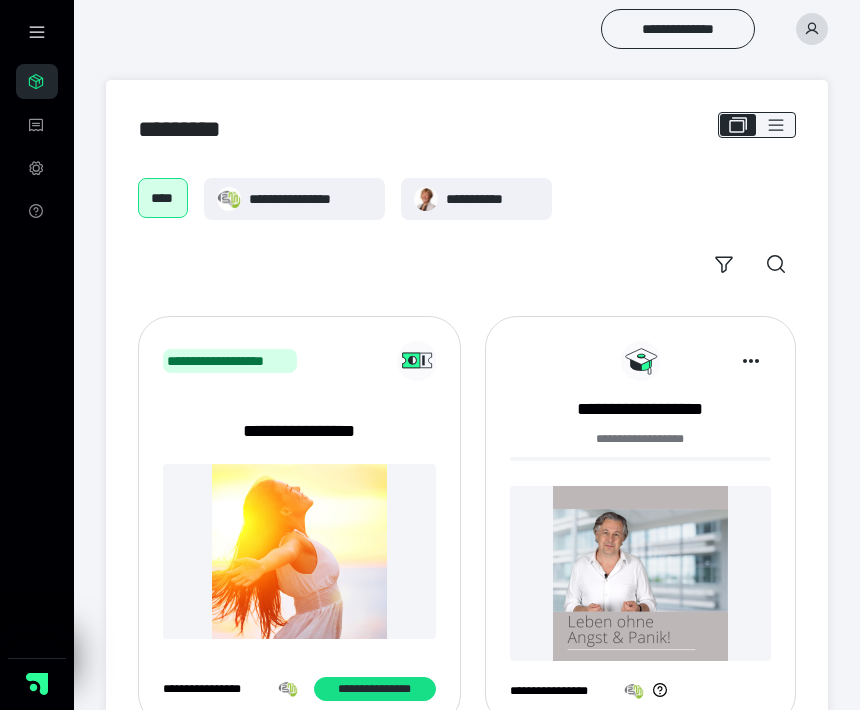 click at bounding box center (640, 573) 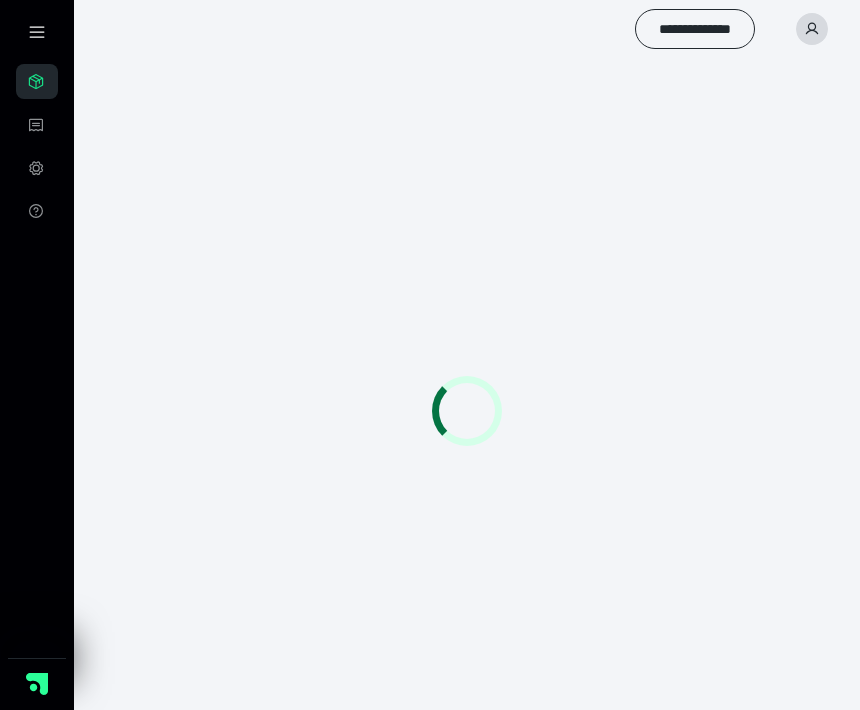scroll, scrollTop: 0, scrollLeft: 0, axis: both 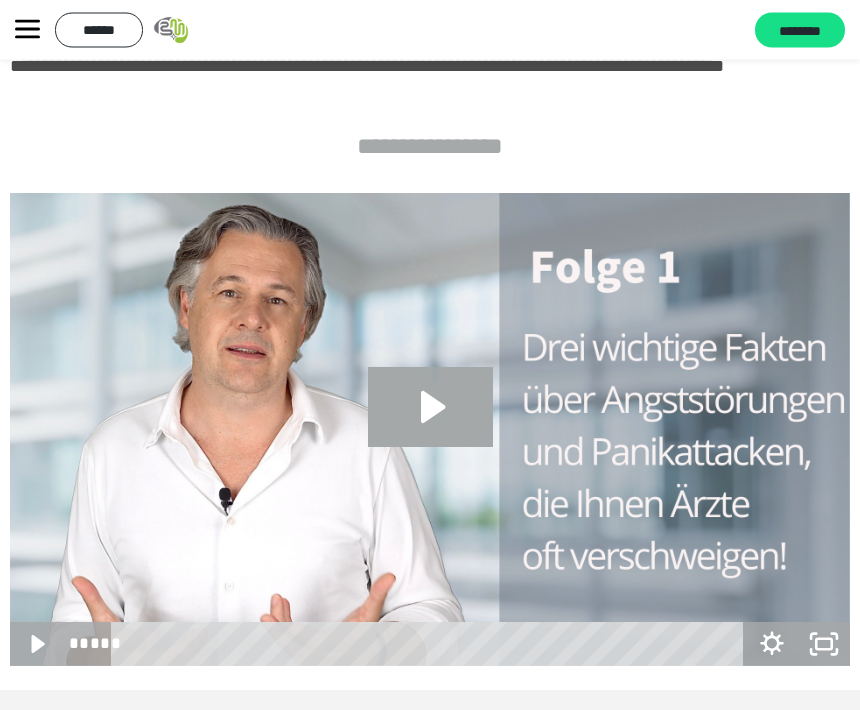 click 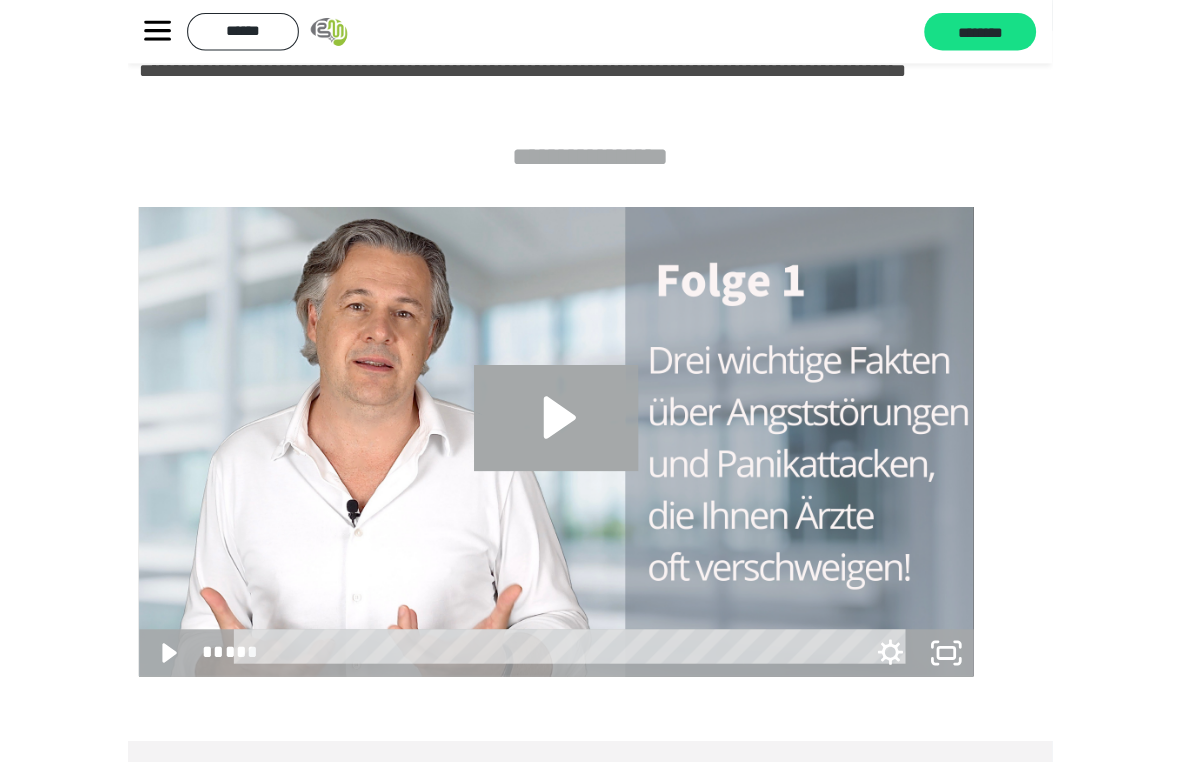 scroll, scrollTop: 24, scrollLeft: 0, axis: vertical 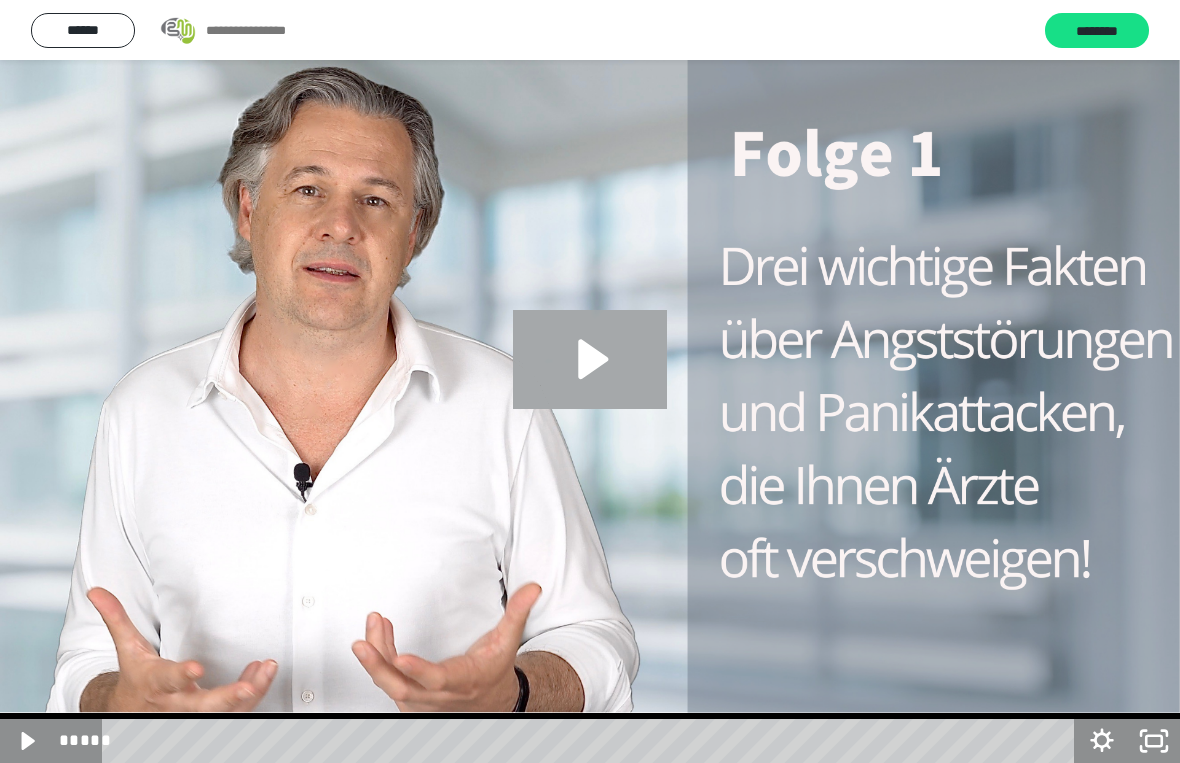click 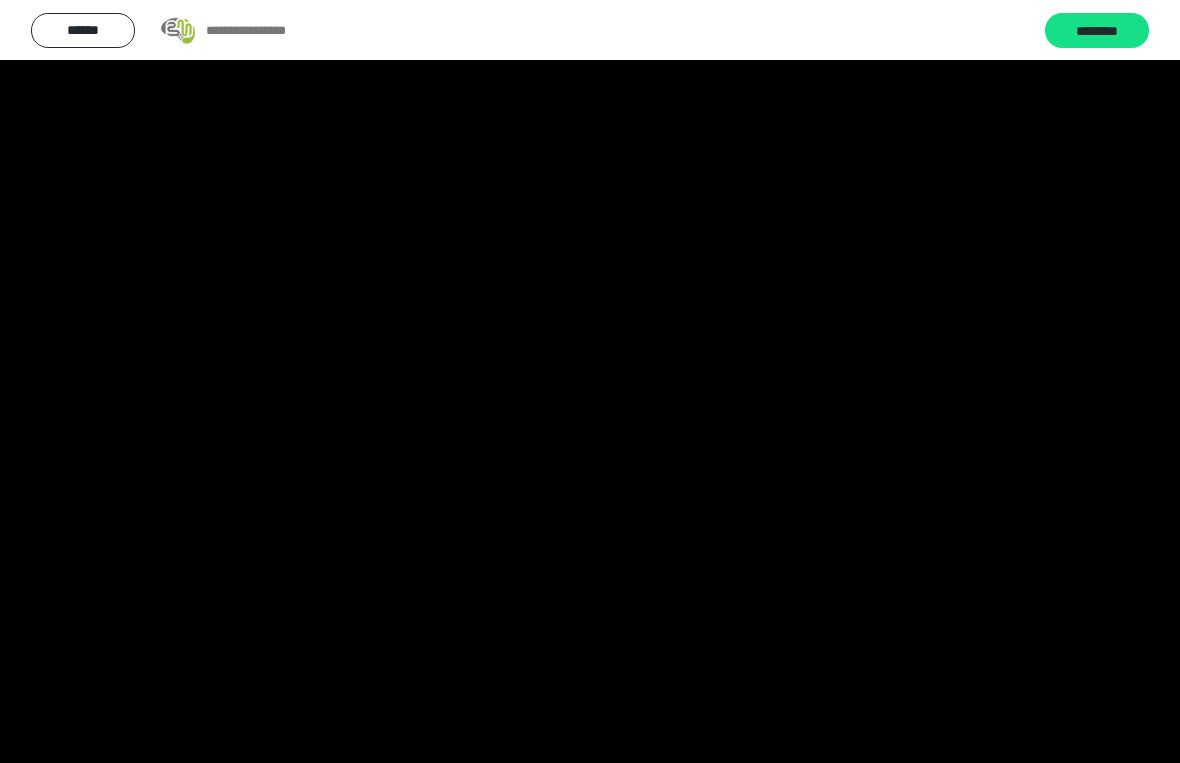 click at bounding box center (590, 381) 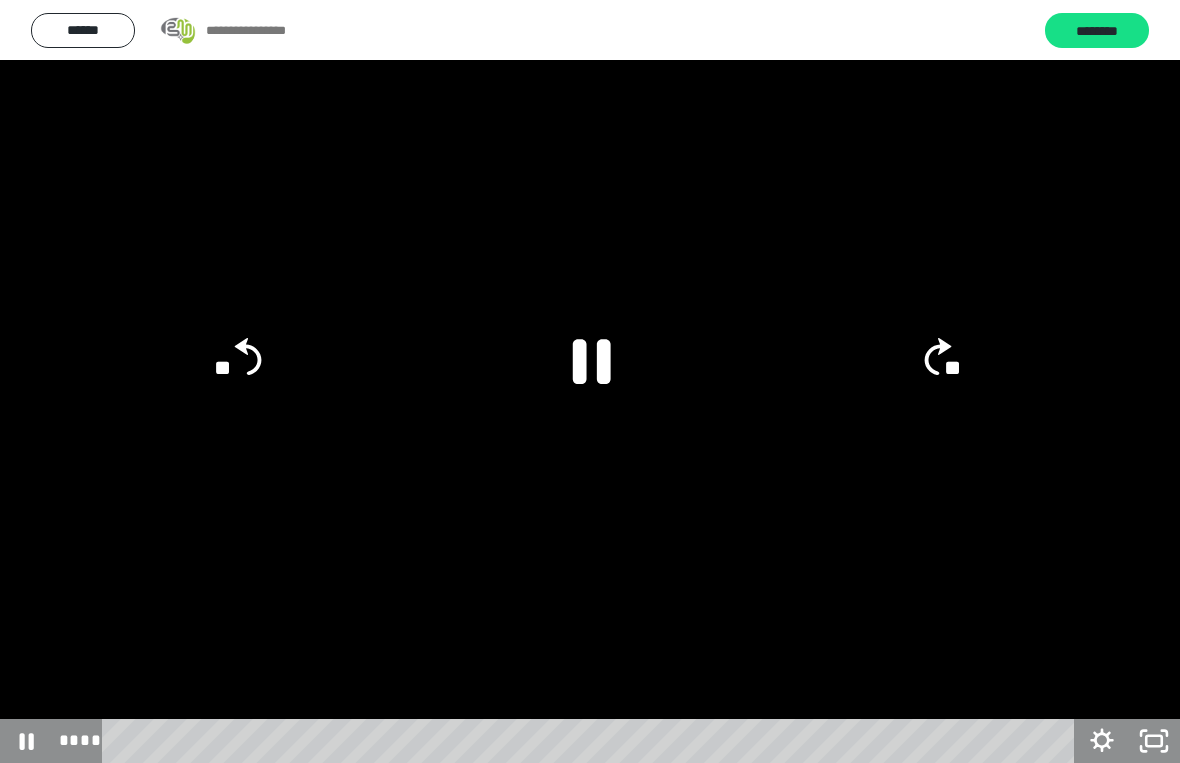 click 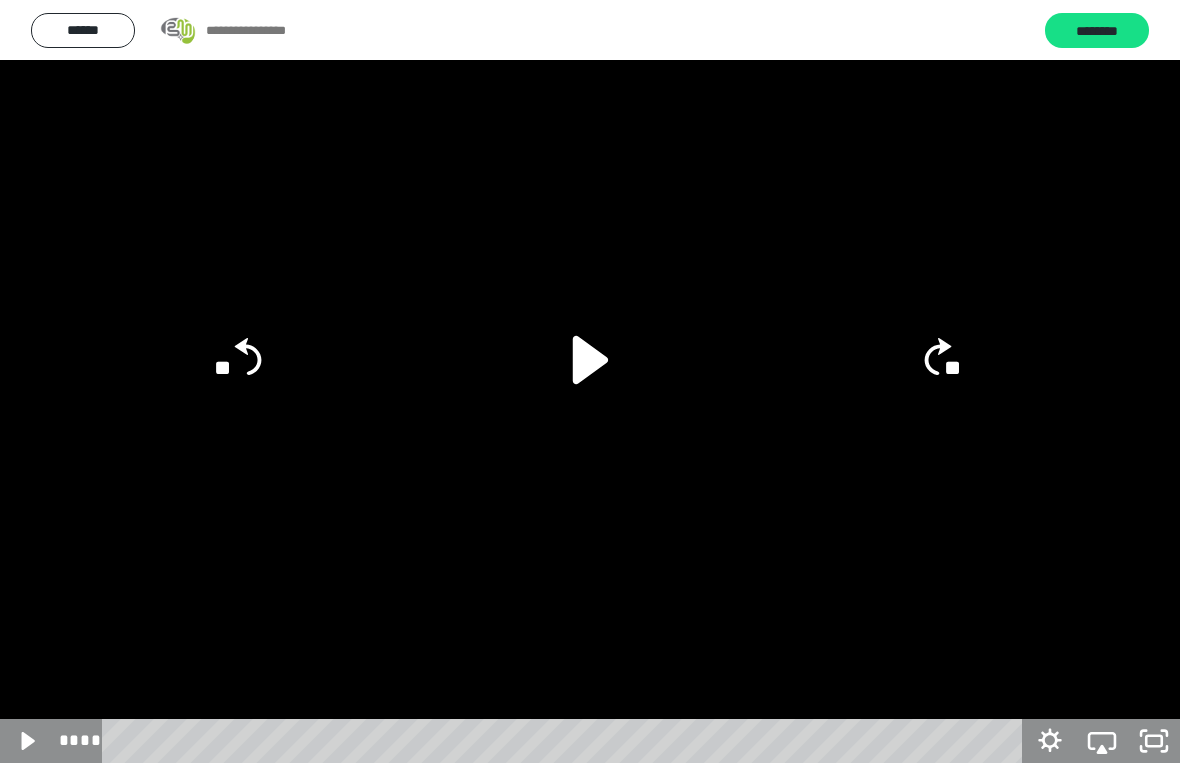 click 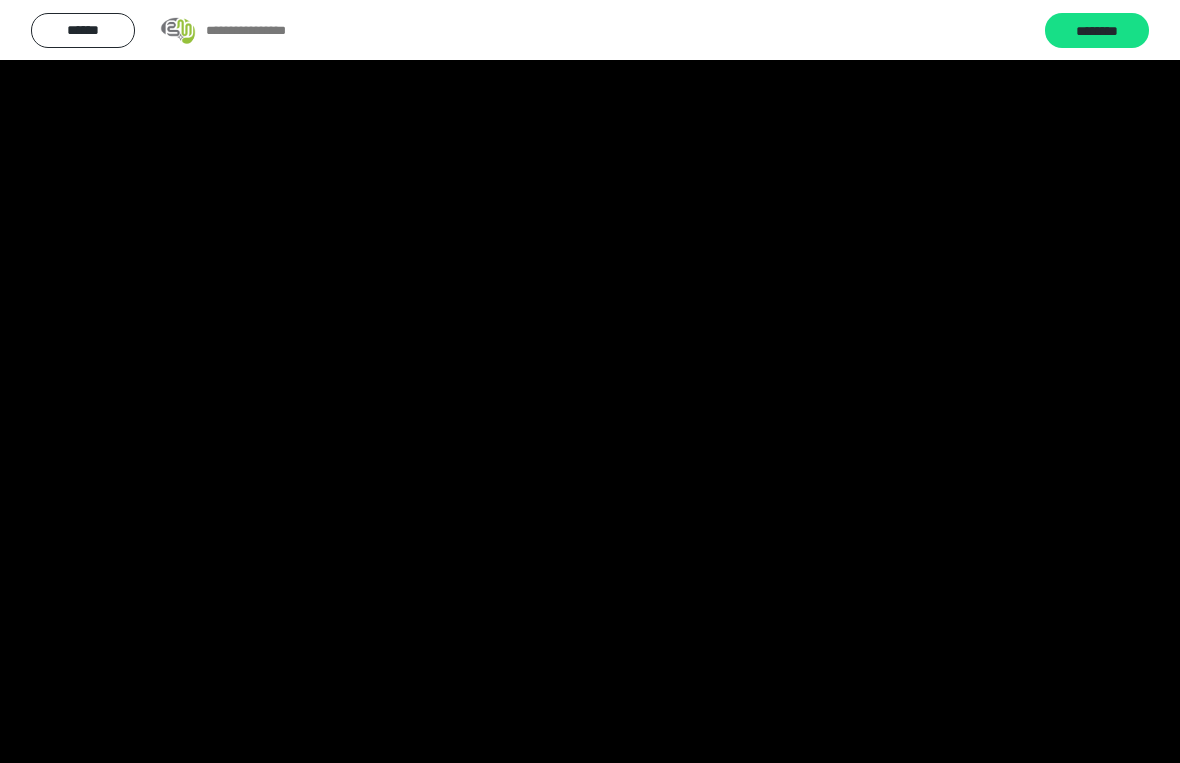 click at bounding box center (590, 381) 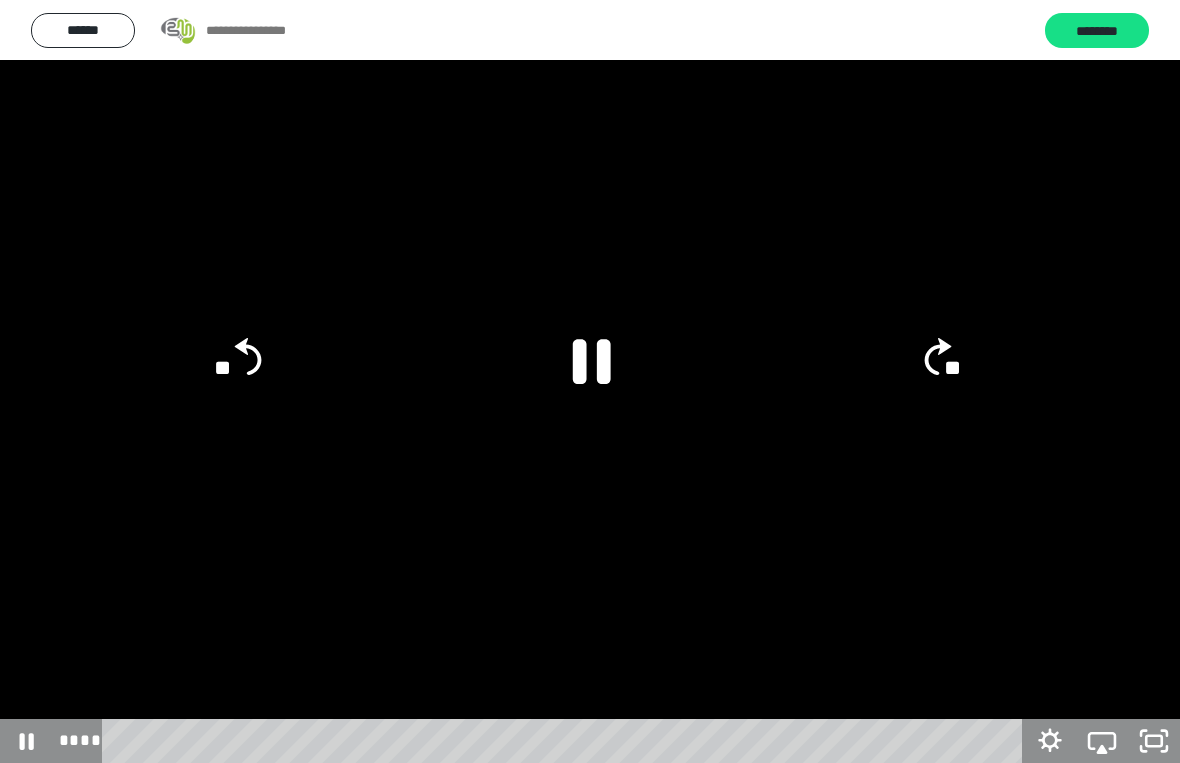 click at bounding box center [590, 381] 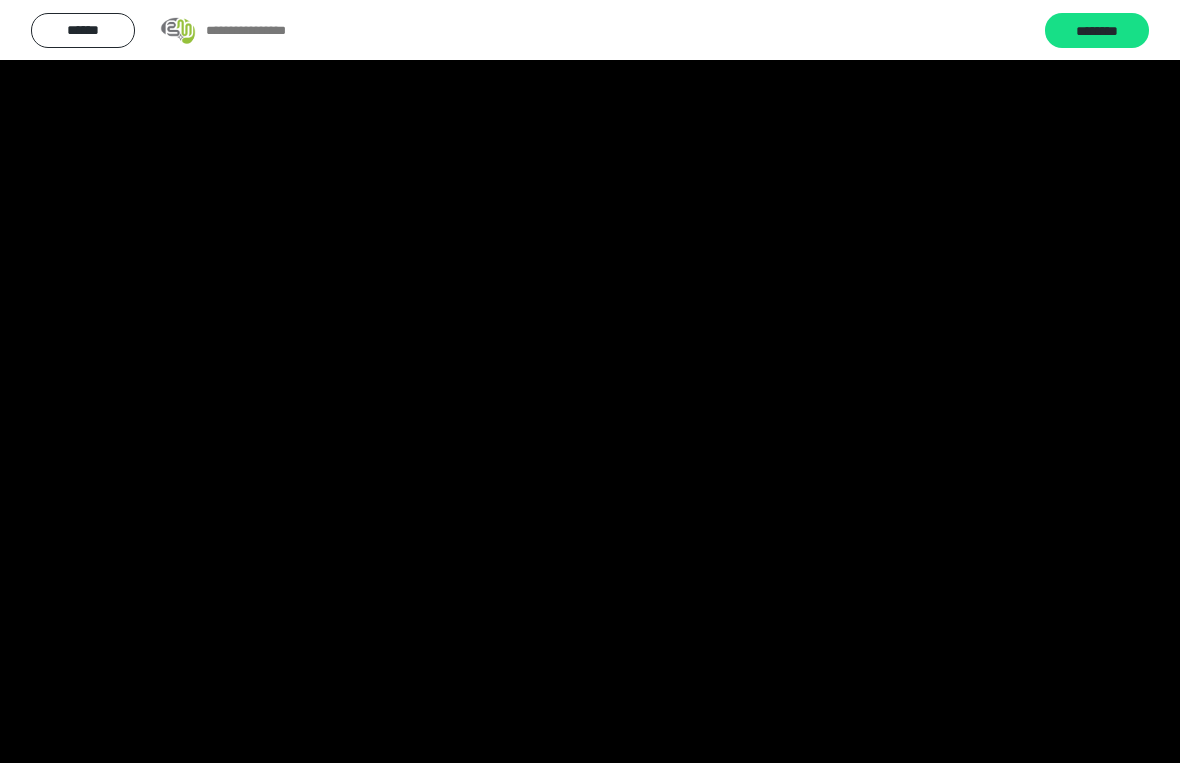click at bounding box center (590, 381) 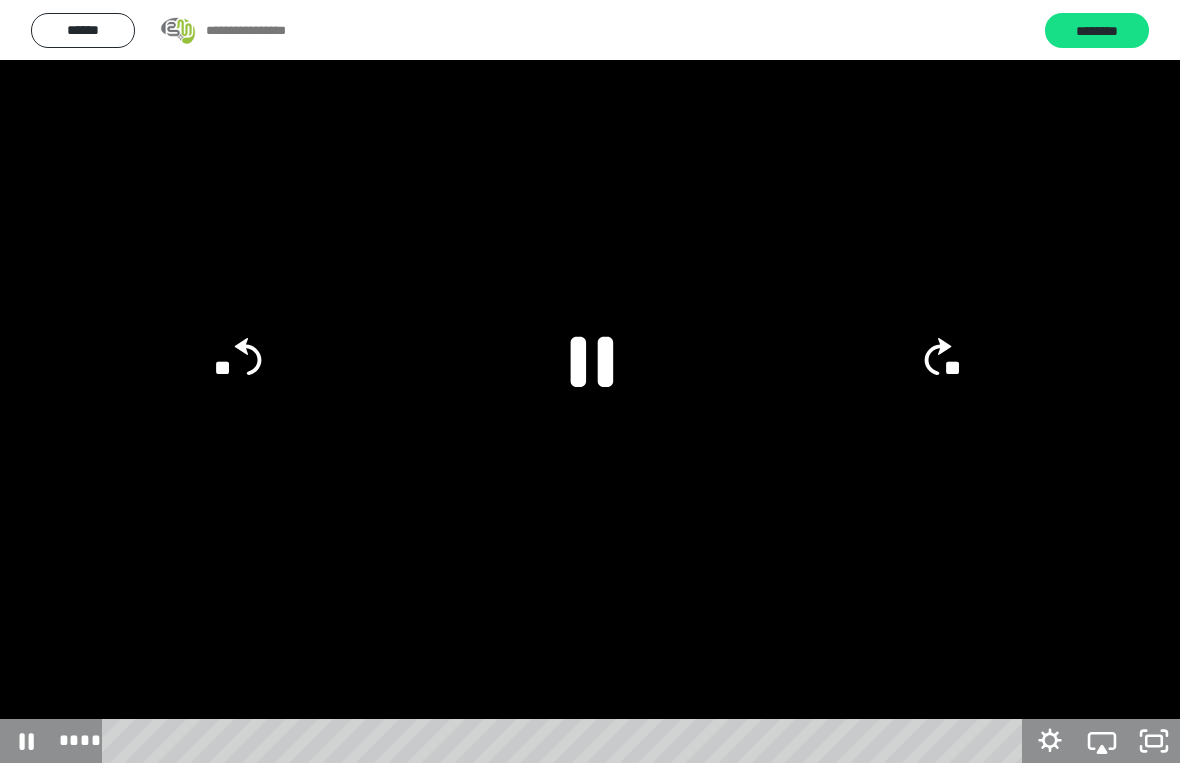 click 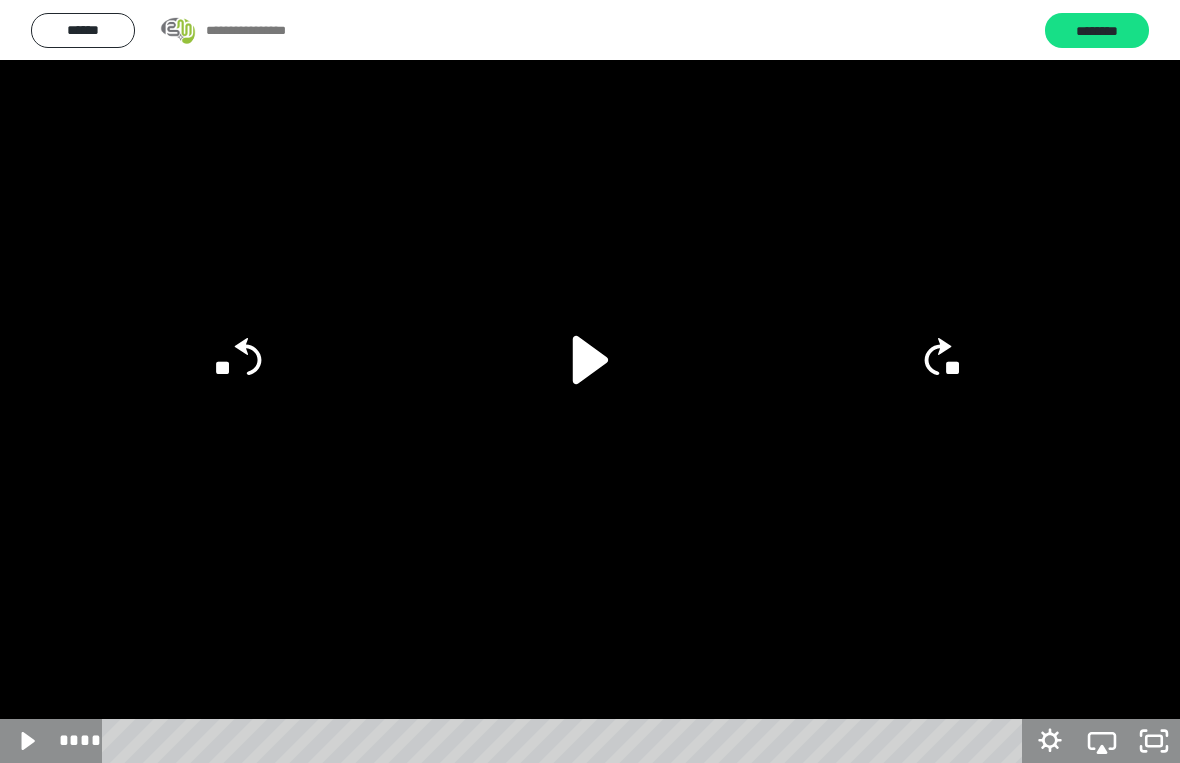 click at bounding box center (590, 381) 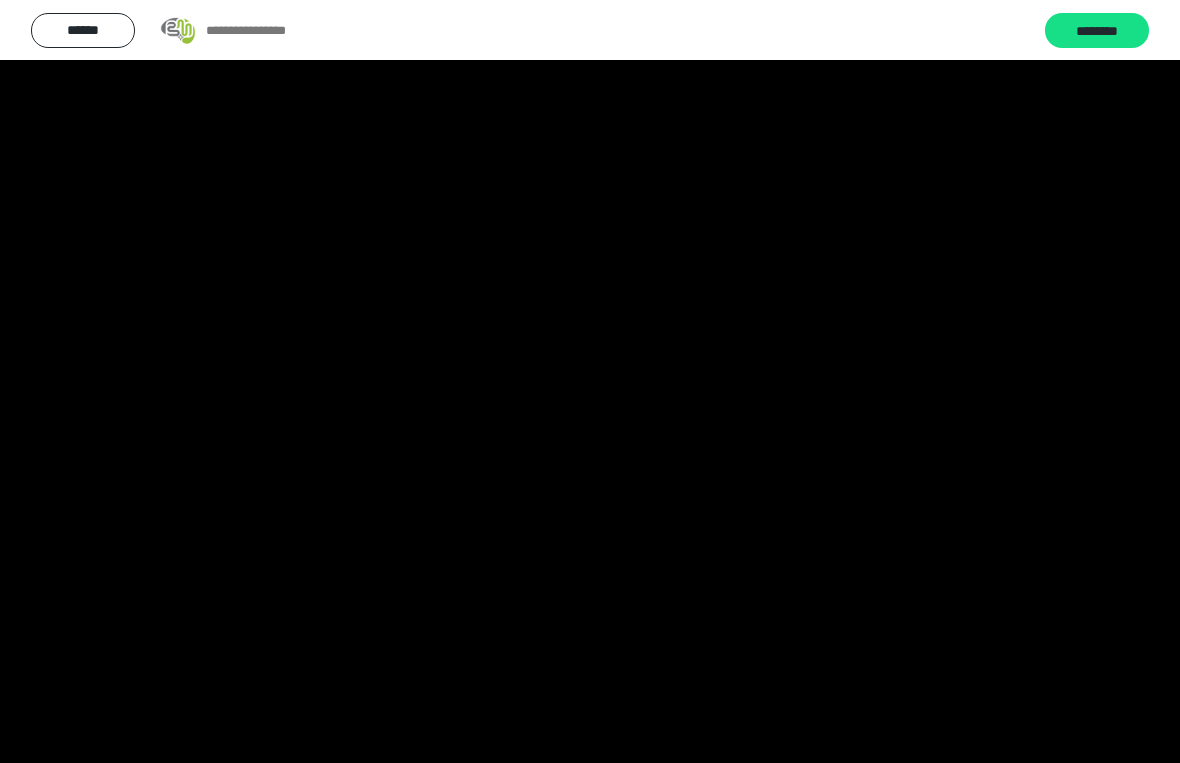 click at bounding box center (590, 381) 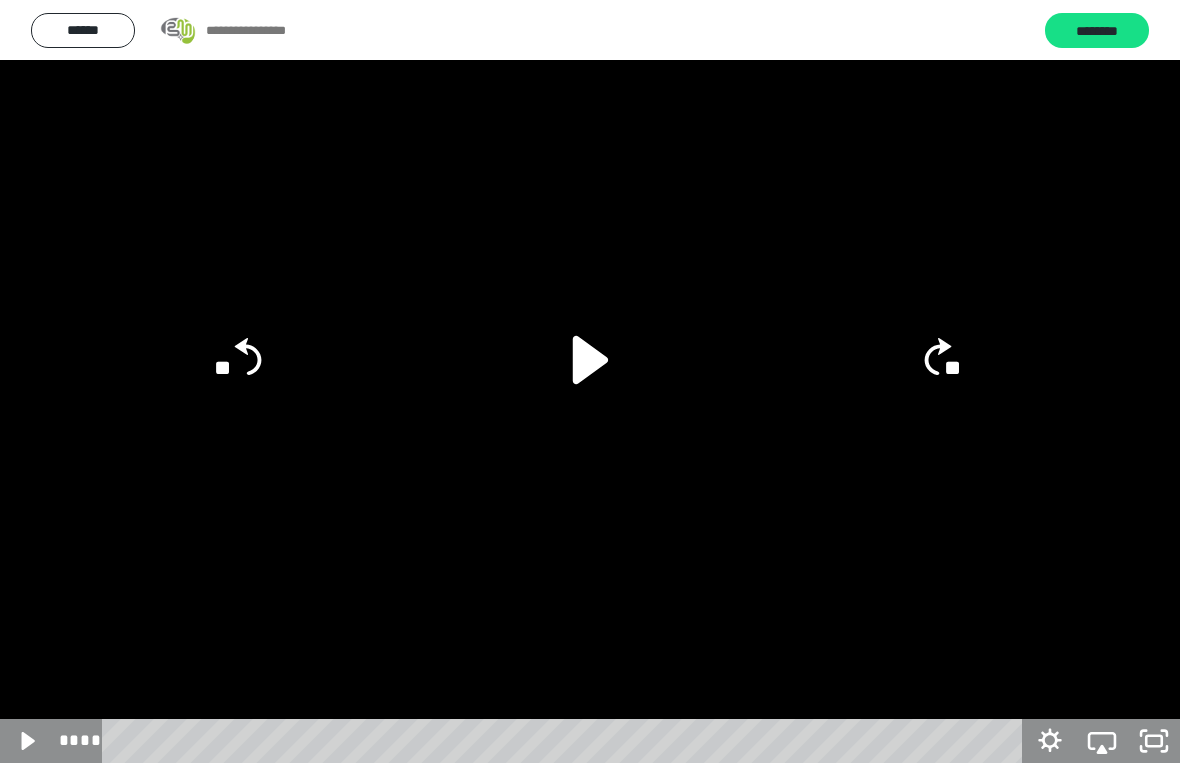 click 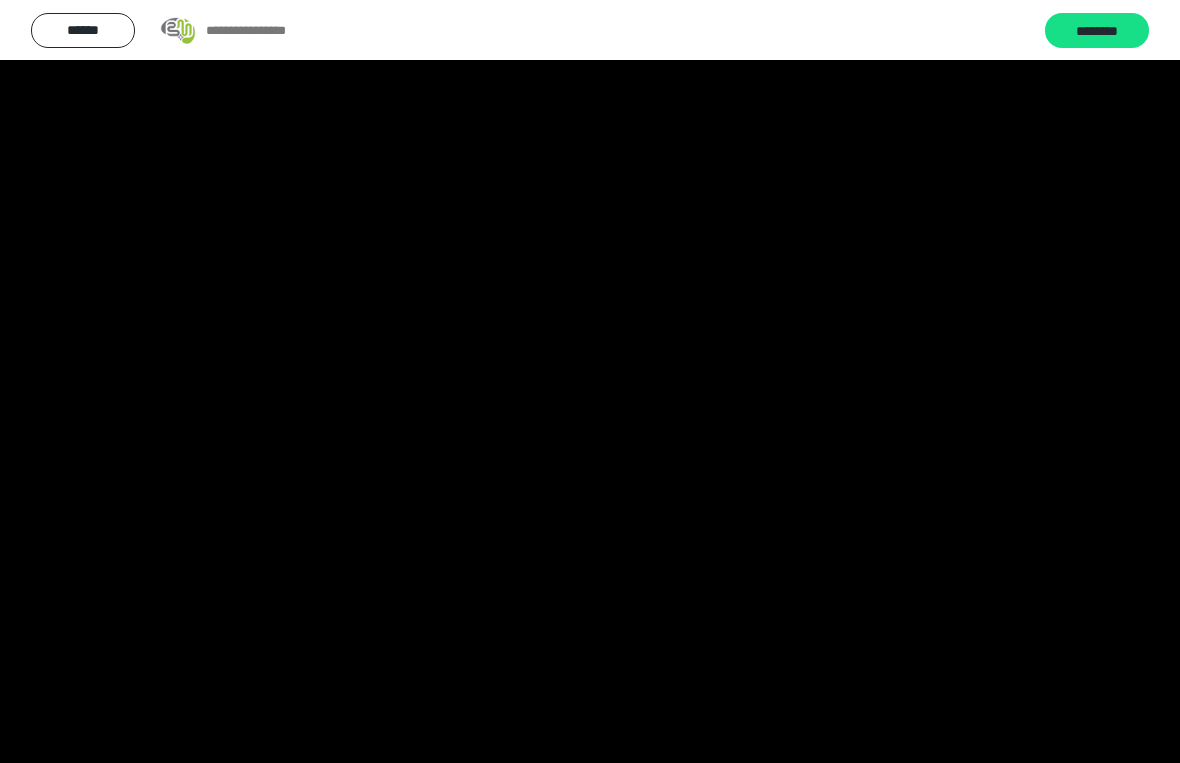 click at bounding box center [590, 381] 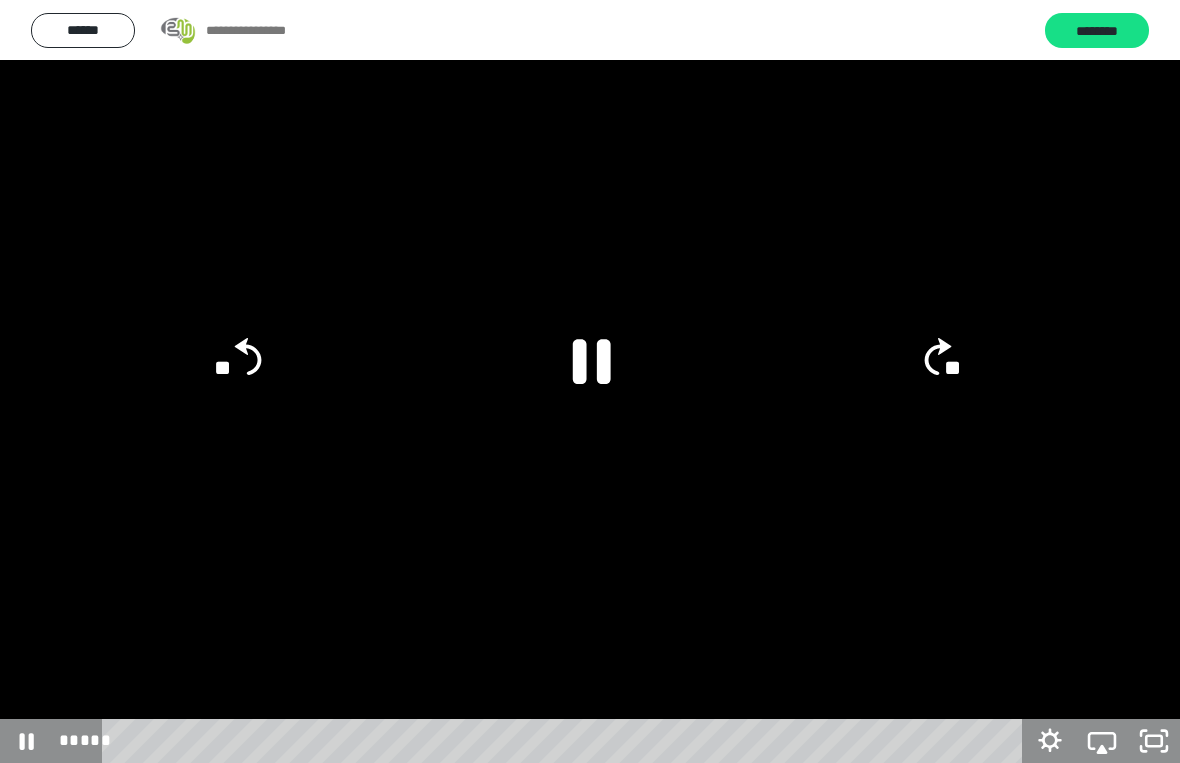 click 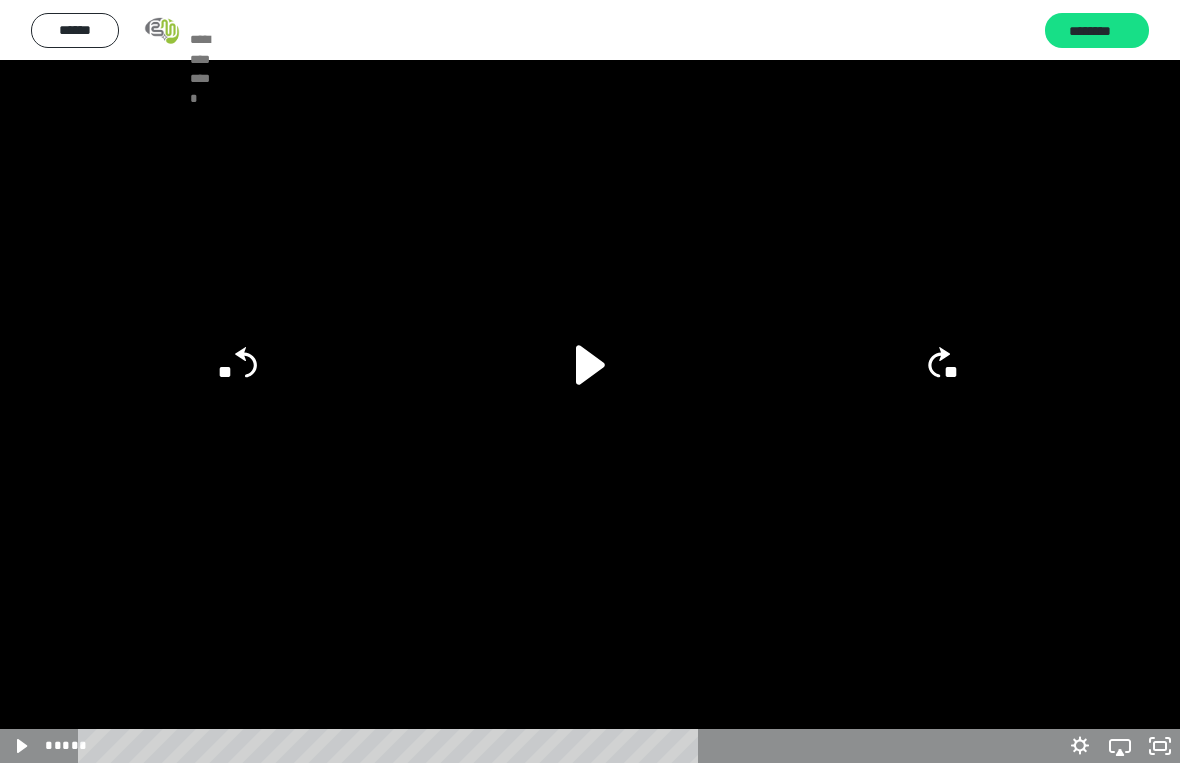 scroll, scrollTop: 0, scrollLeft: 0, axis: both 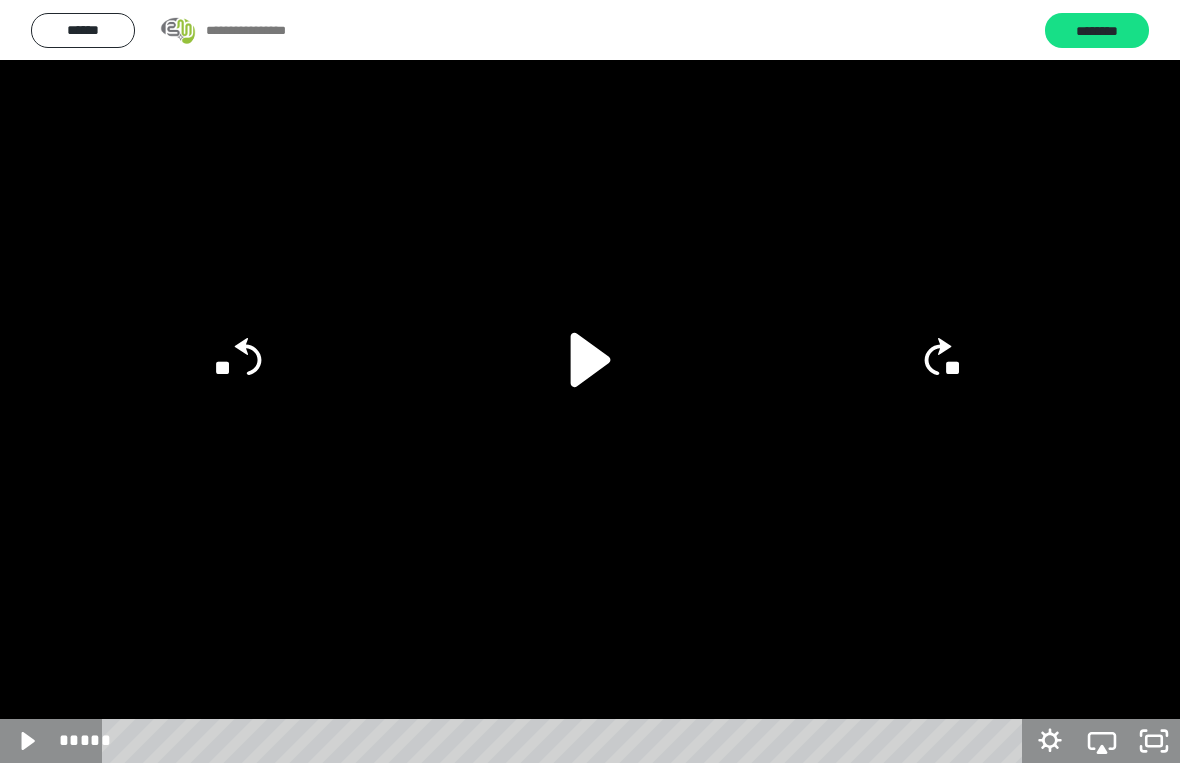 click 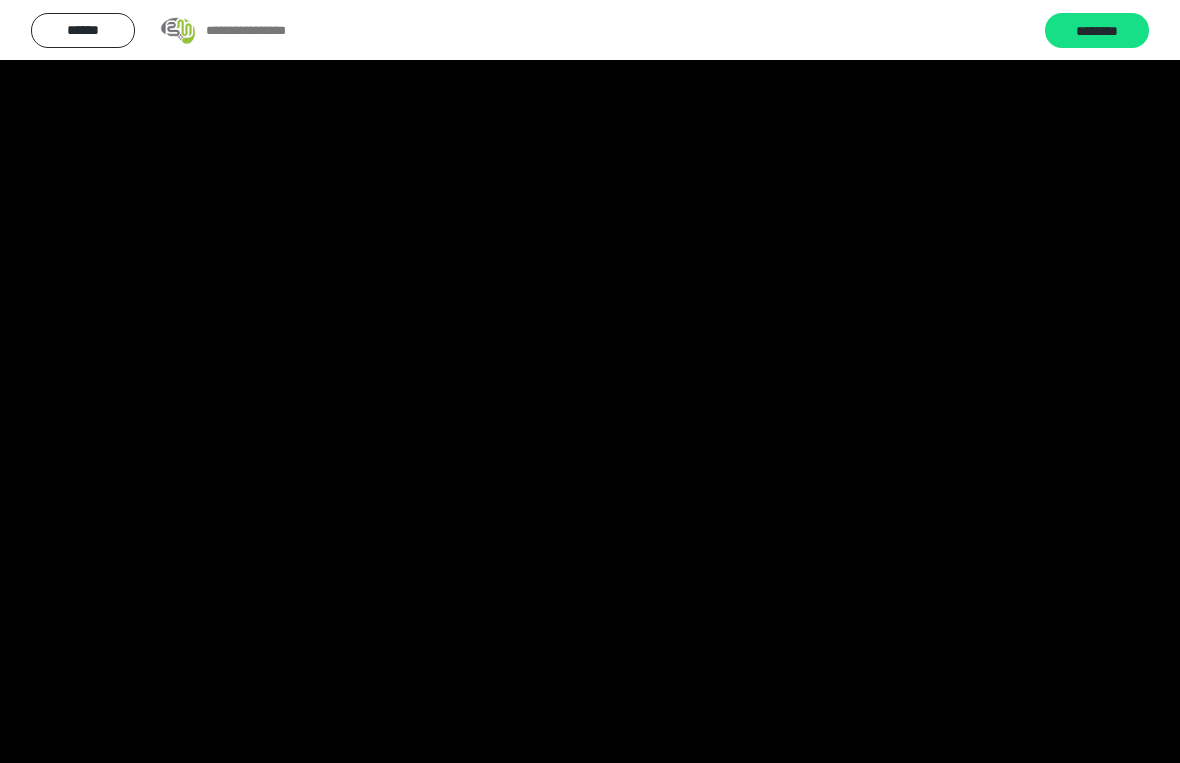 click 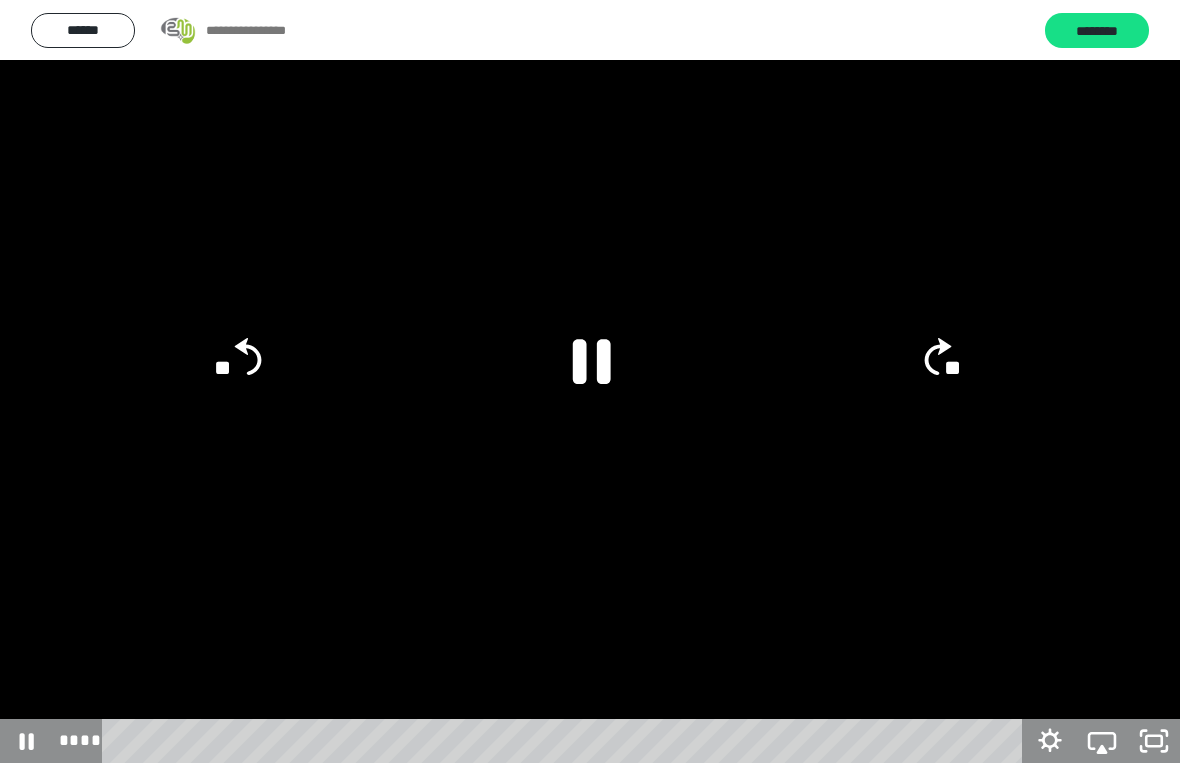 click on "**" 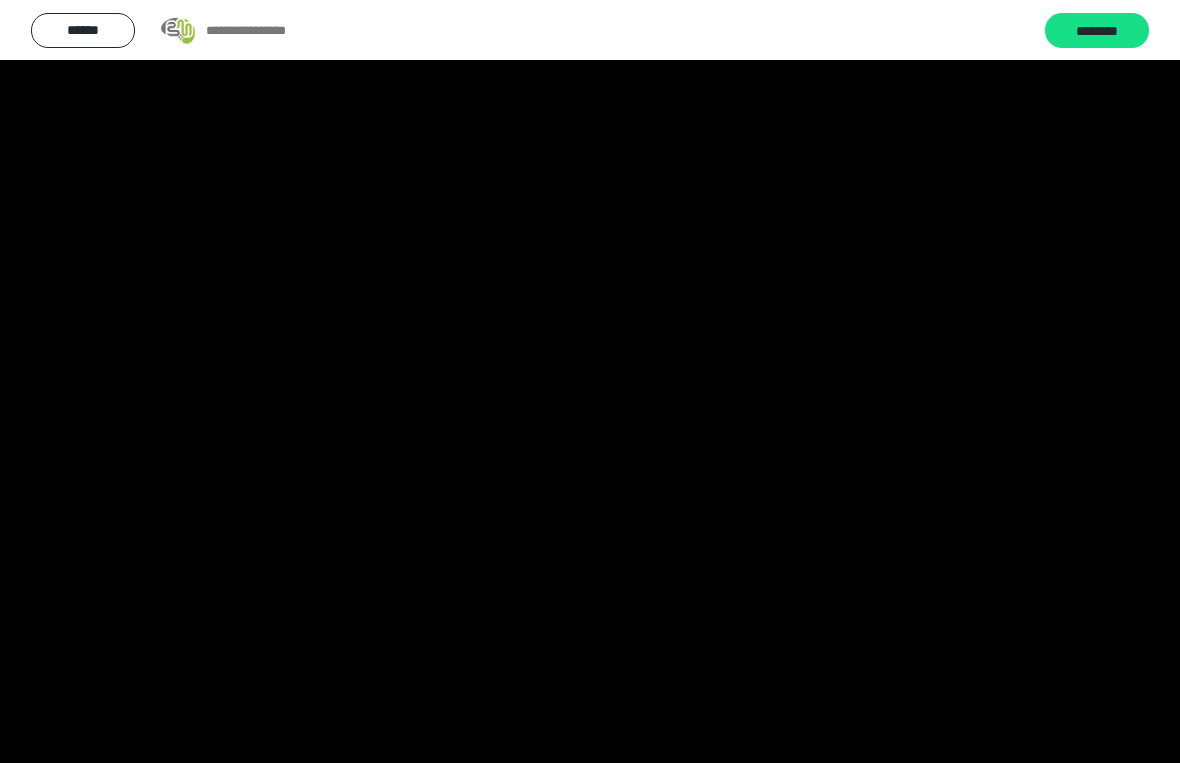 click at bounding box center (590, 381) 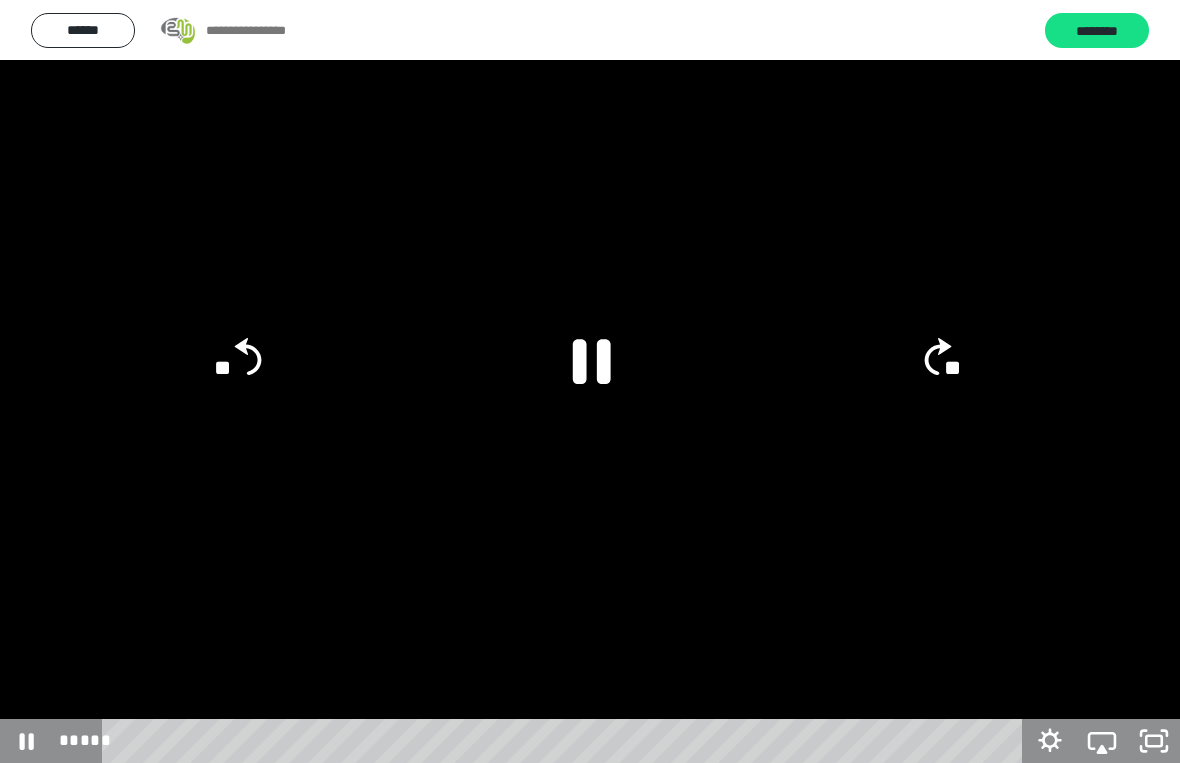 click 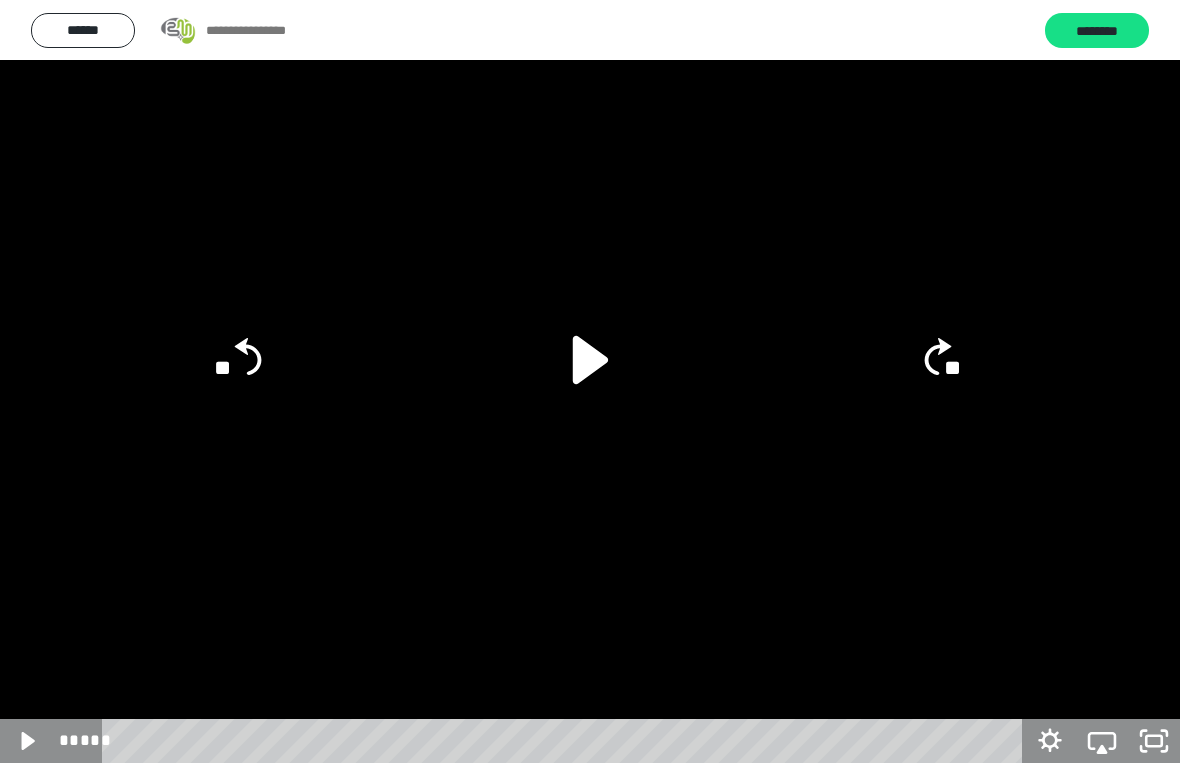 click 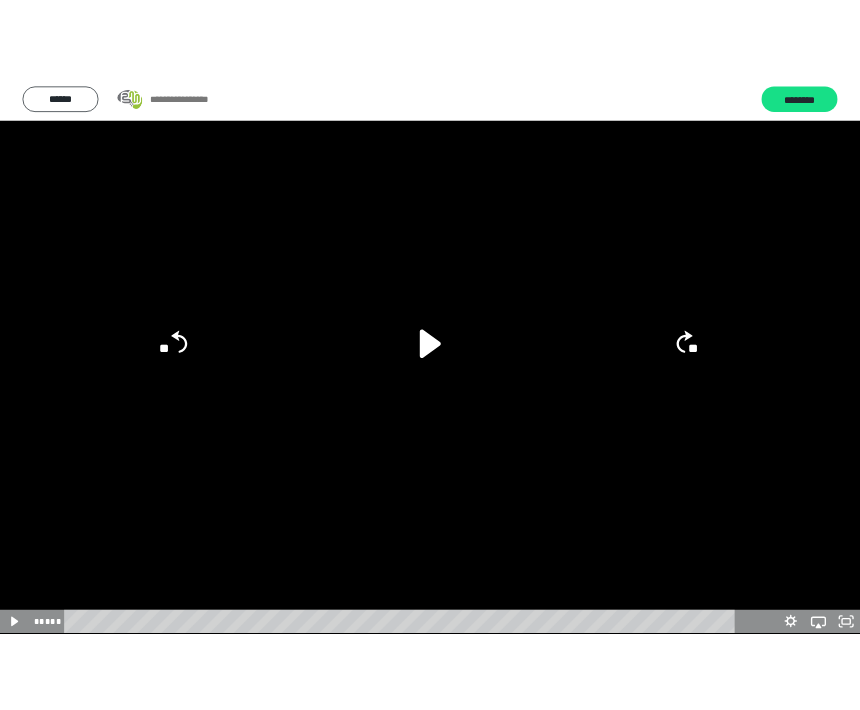 scroll, scrollTop: 61, scrollLeft: 0, axis: vertical 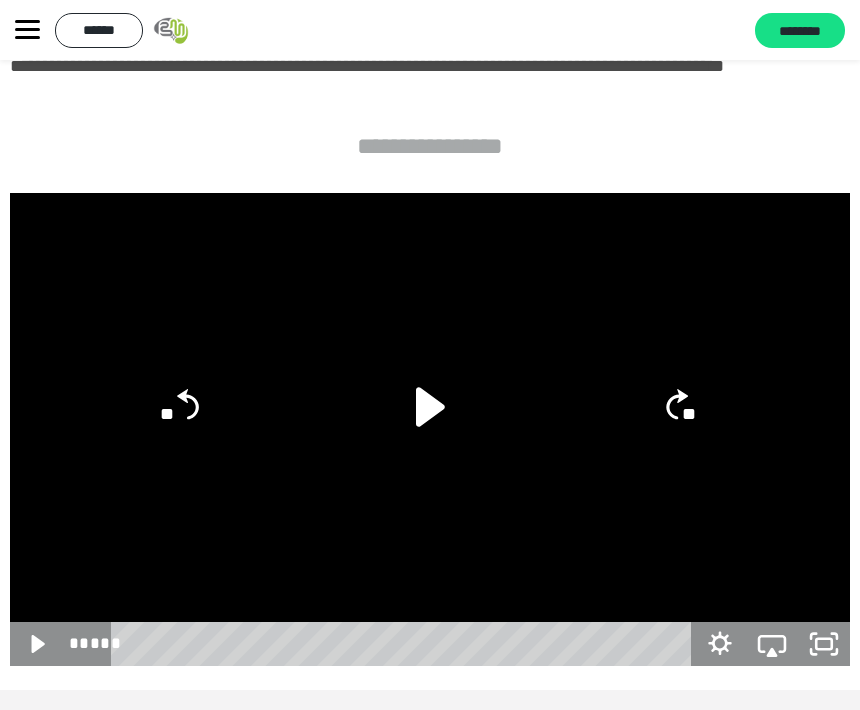 click on "********" at bounding box center [800, 31] 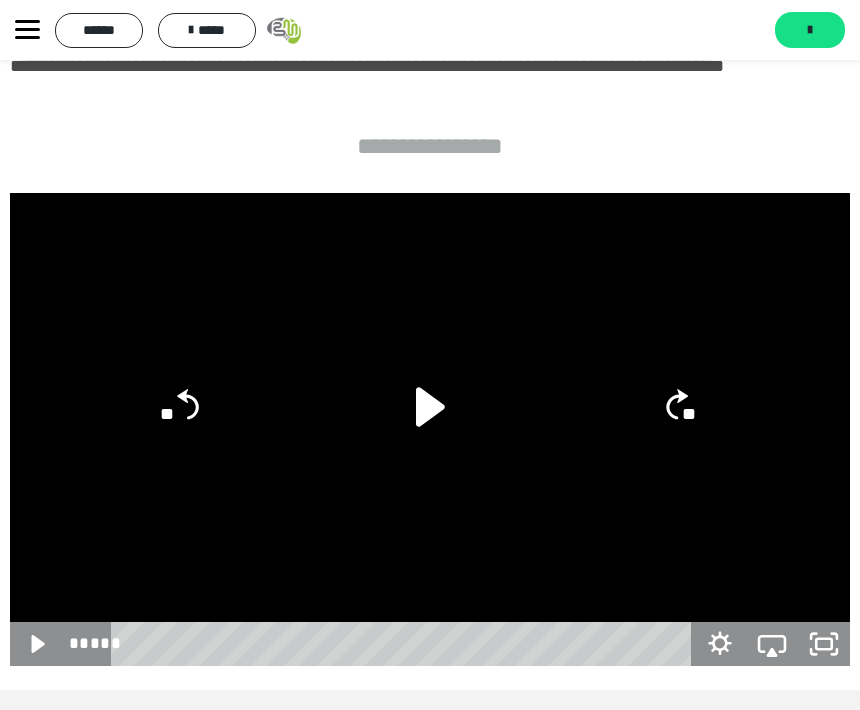 click 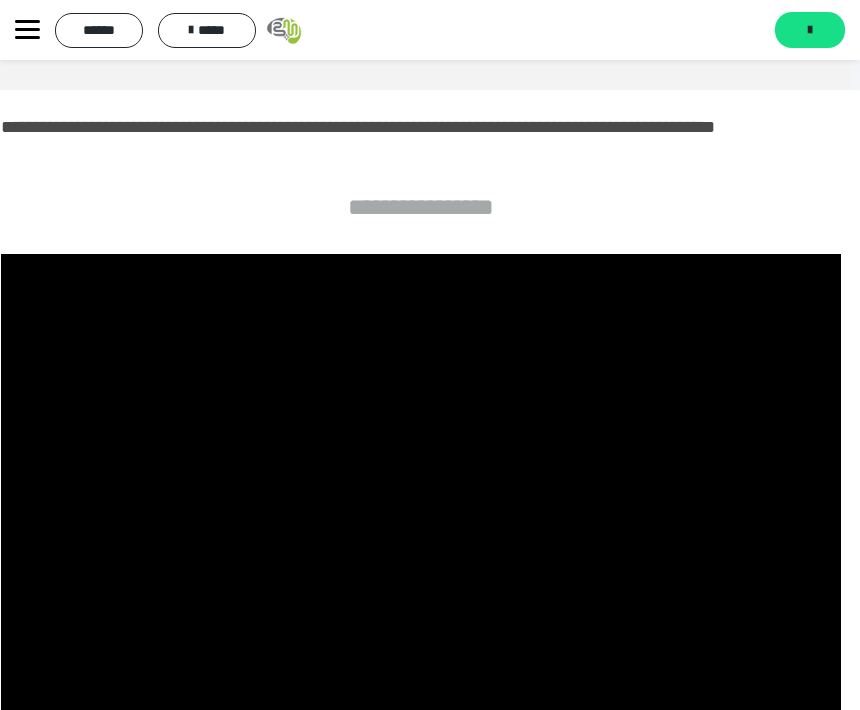 scroll, scrollTop: 0, scrollLeft: 10, axis: horizontal 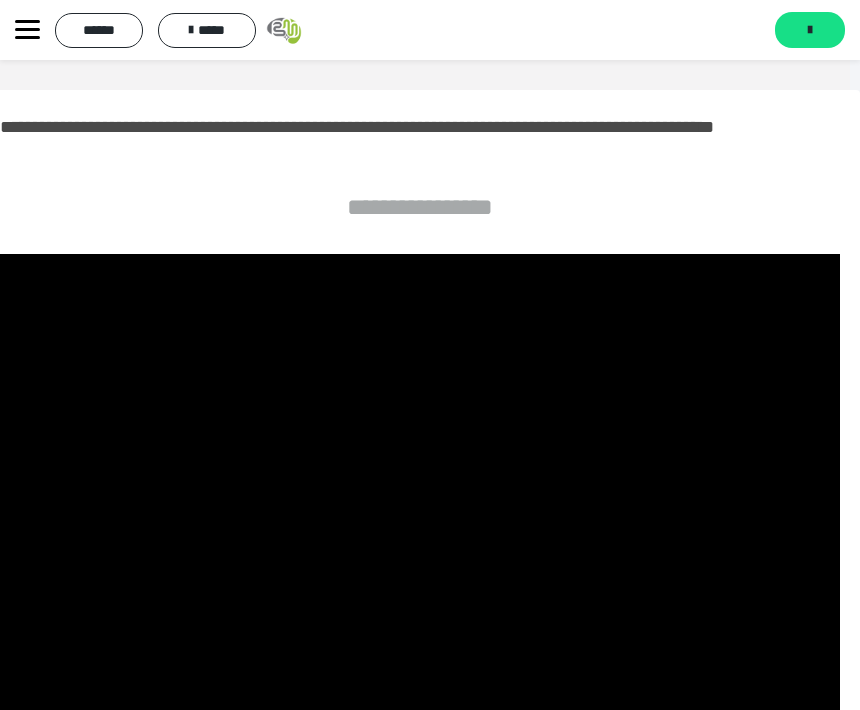 click on "*******" at bounding box center (810, 30) 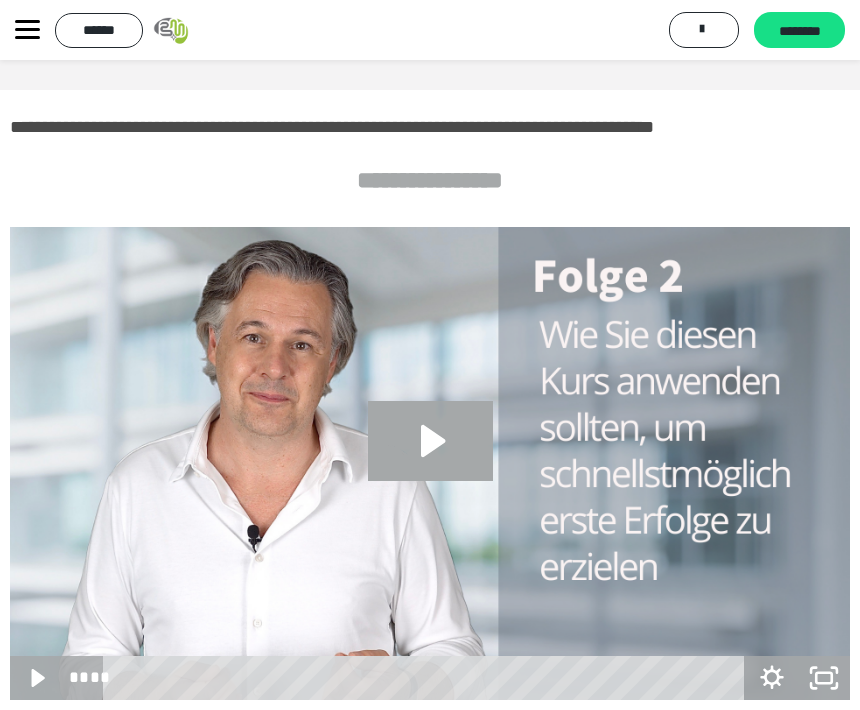 click 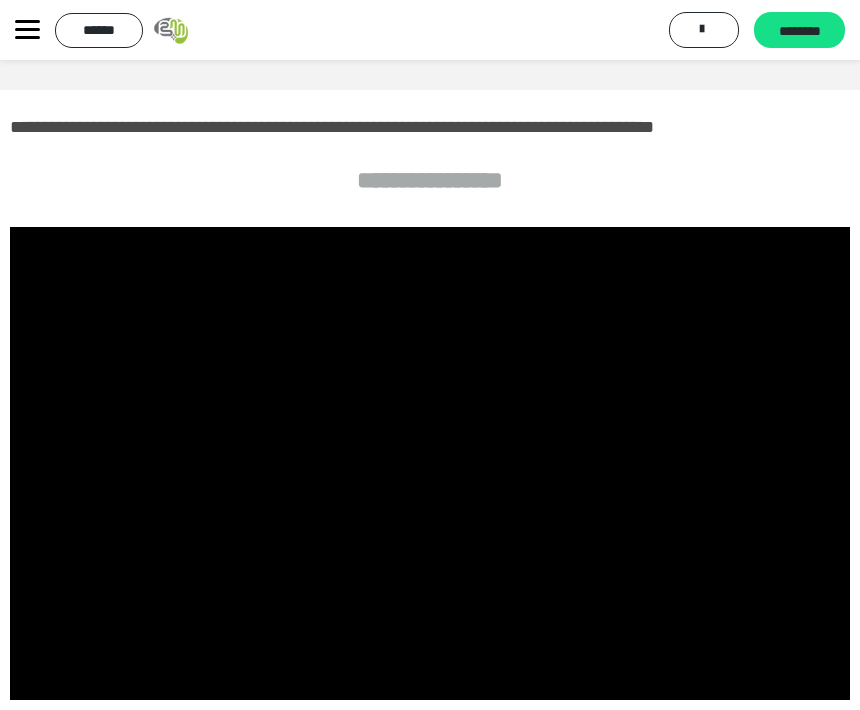 click at bounding box center (430, 463) 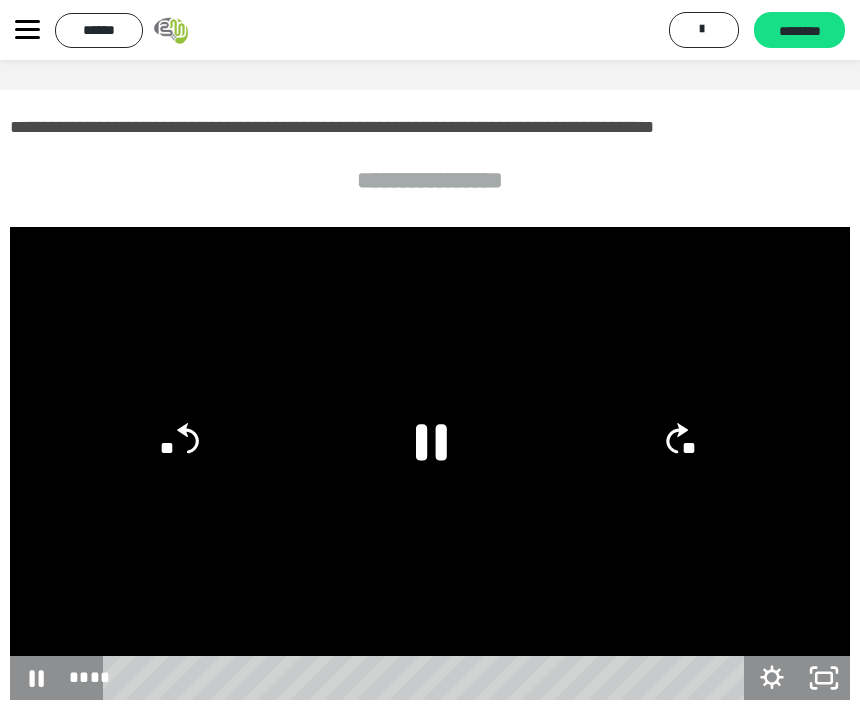 click 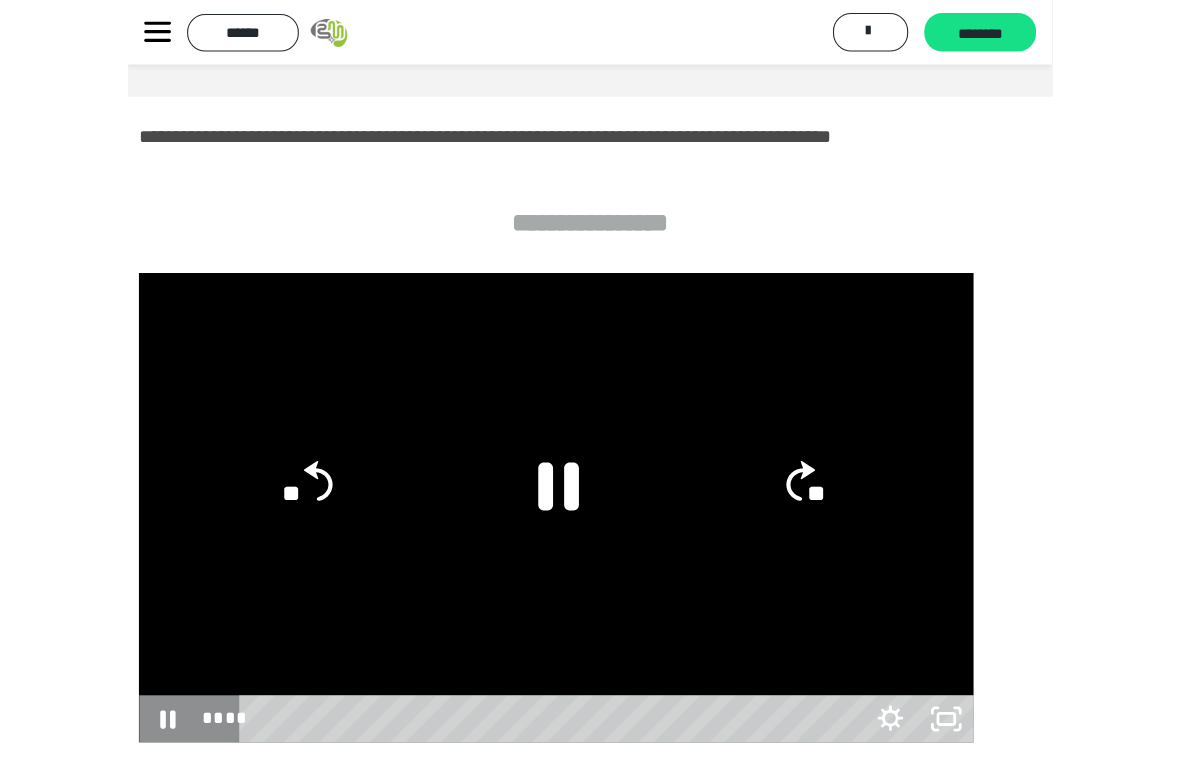 scroll, scrollTop: 24, scrollLeft: 0, axis: vertical 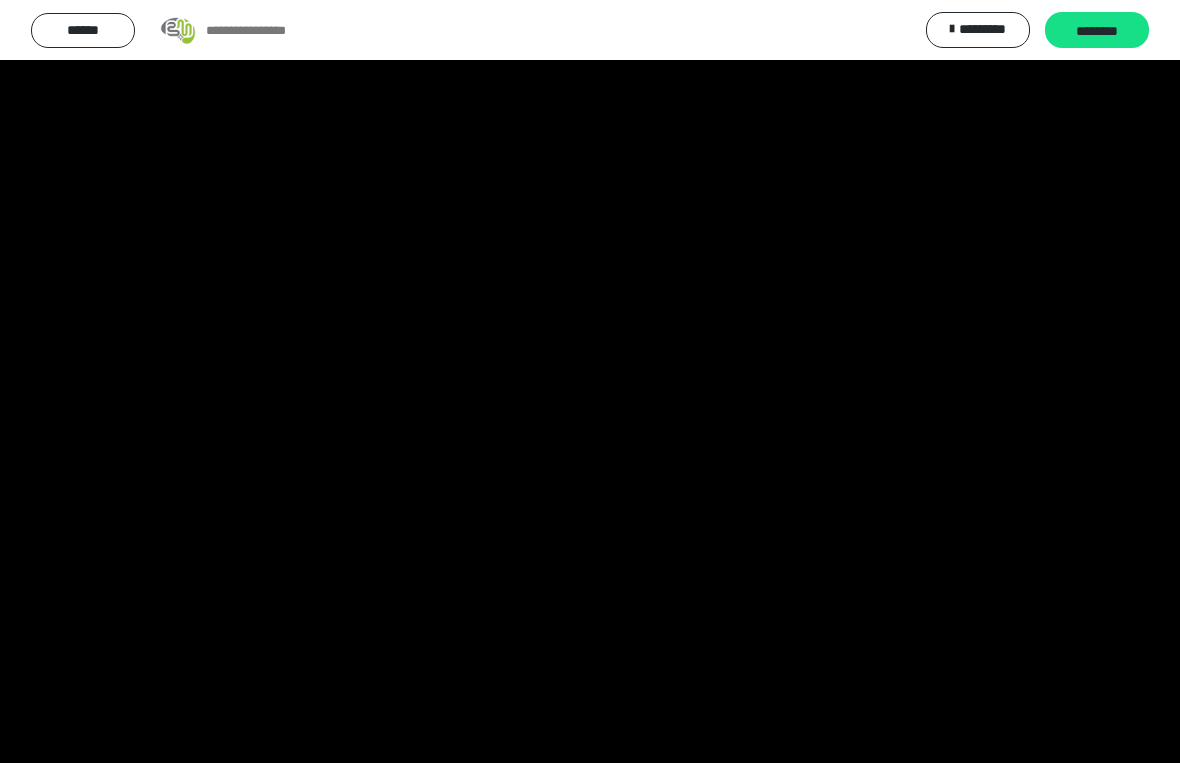 click at bounding box center [590, 381] 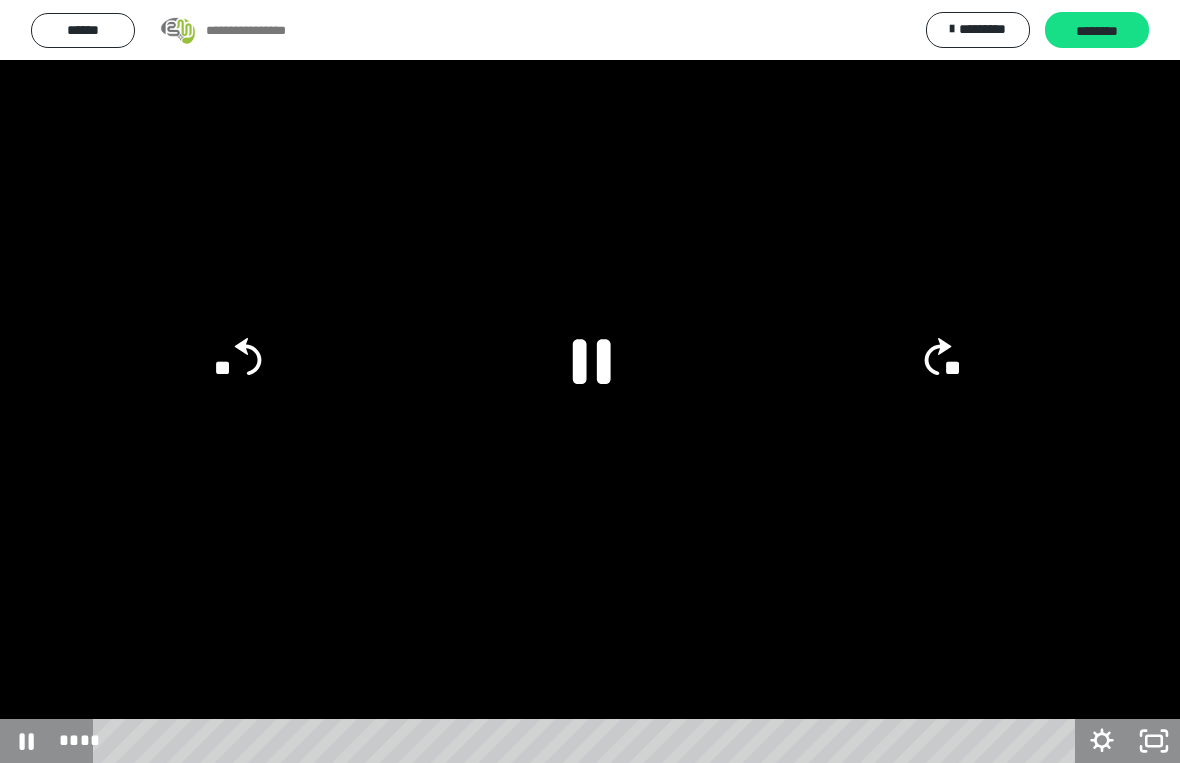 click 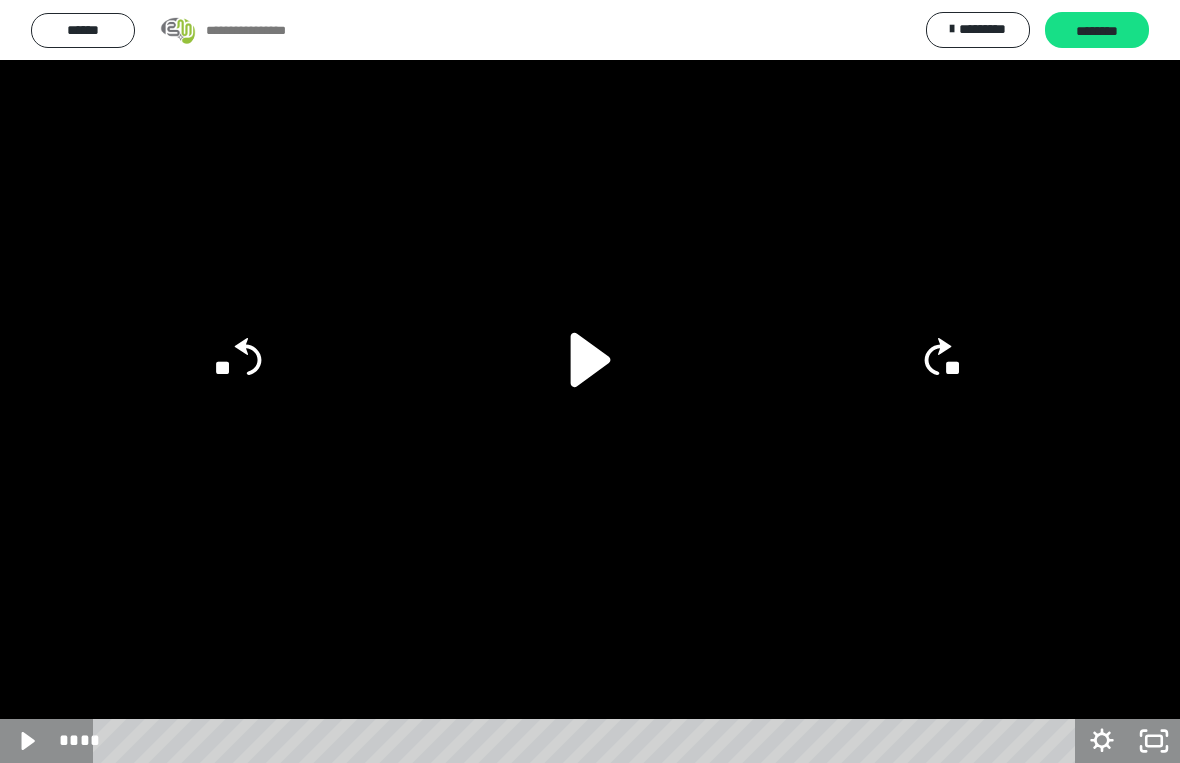 click 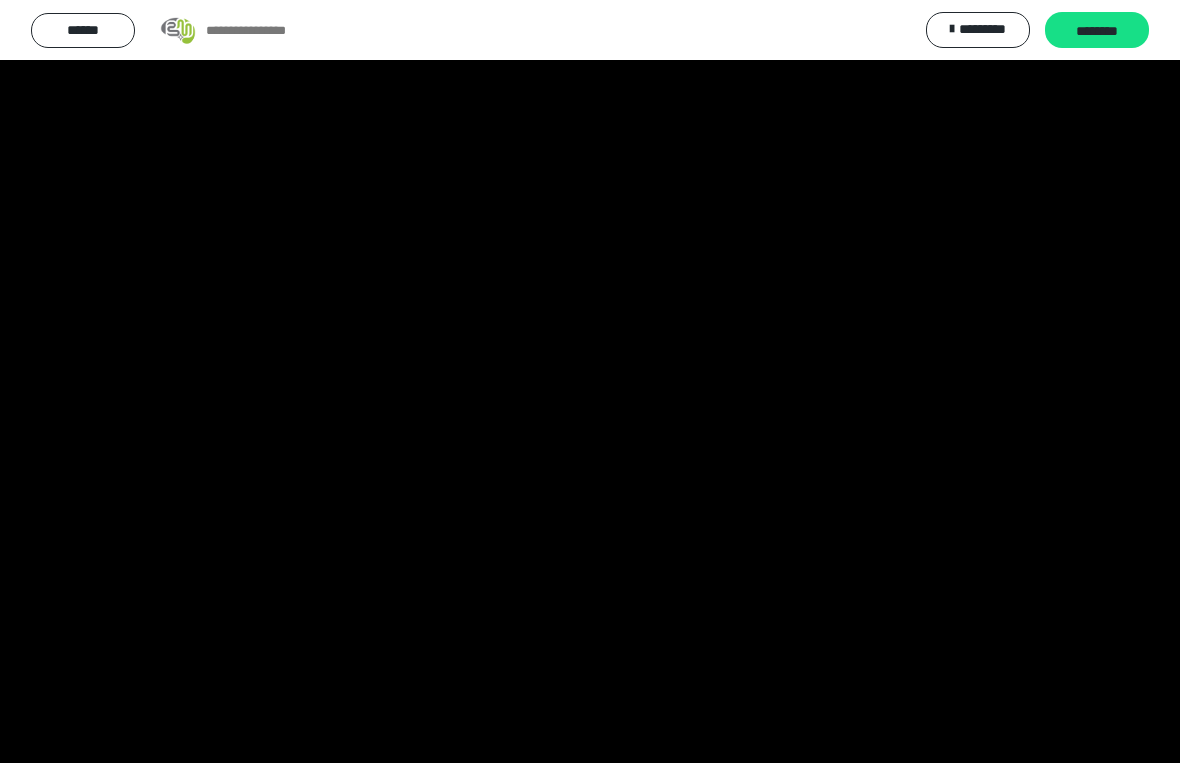 click at bounding box center [590, 381] 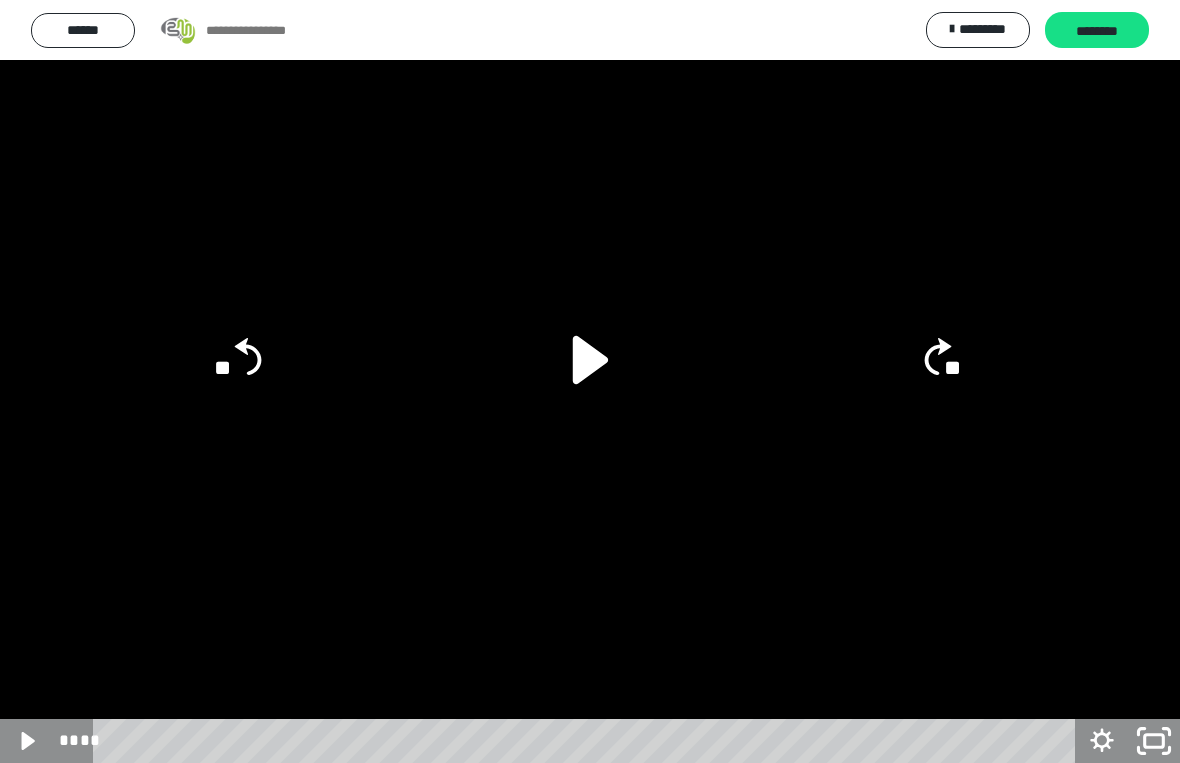 click 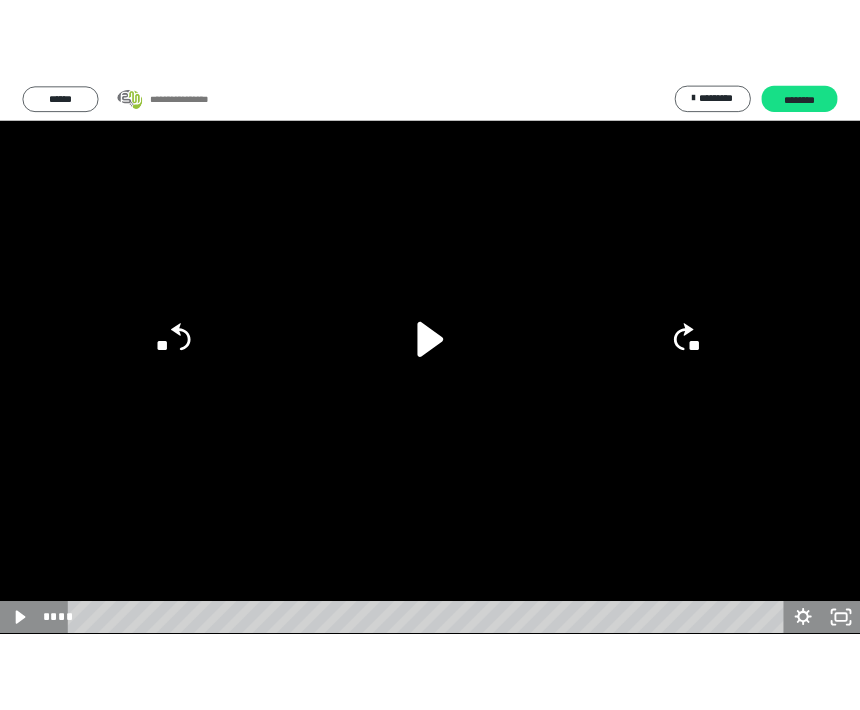 scroll, scrollTop: 0, scrollLeft: 0, axis: both 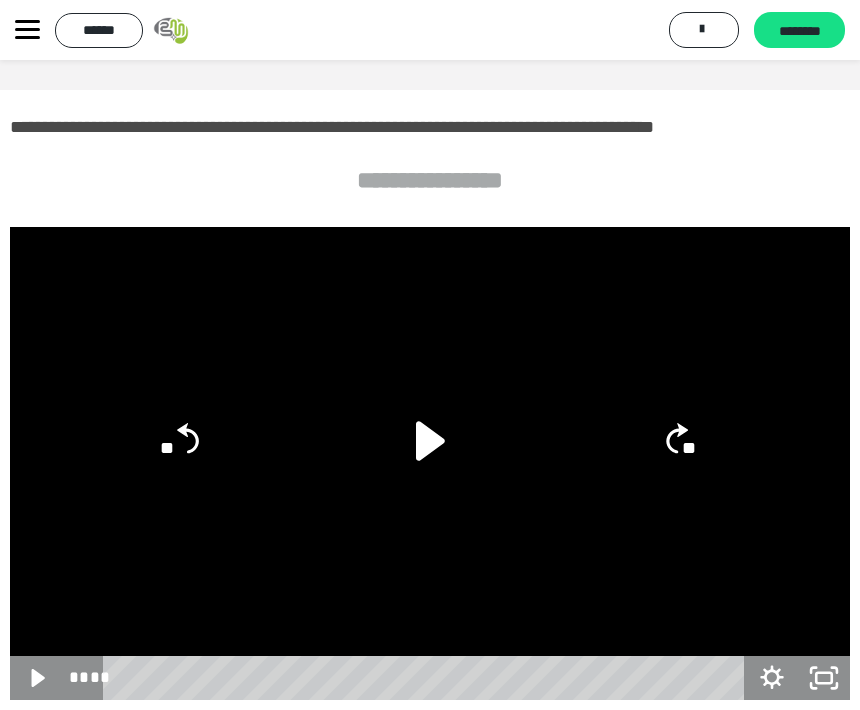 click on "********" at bounding box center (799, 31) 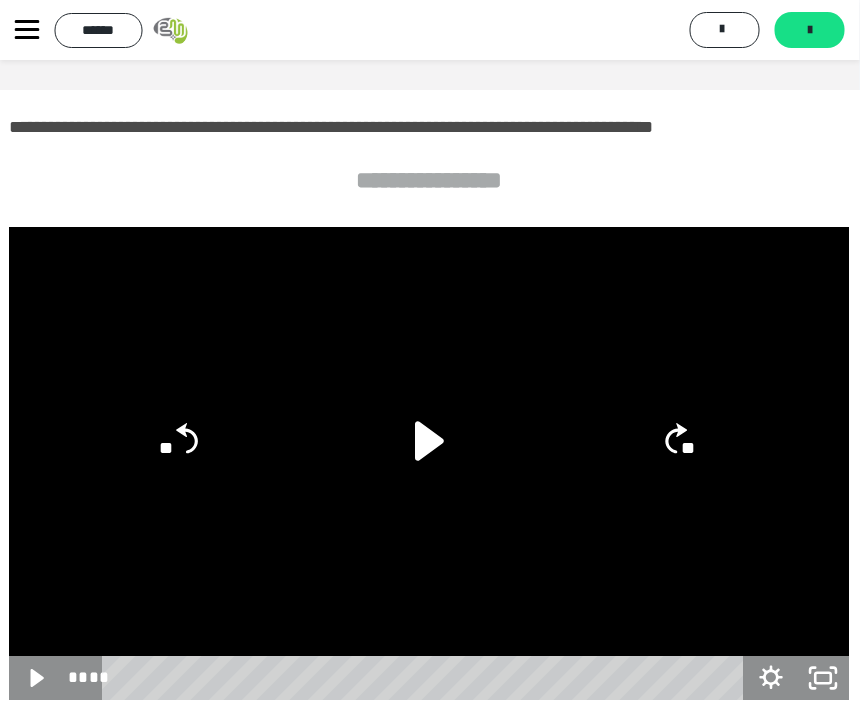 scroll, scrollTop: 0, scrollLeft: 0, axis: both 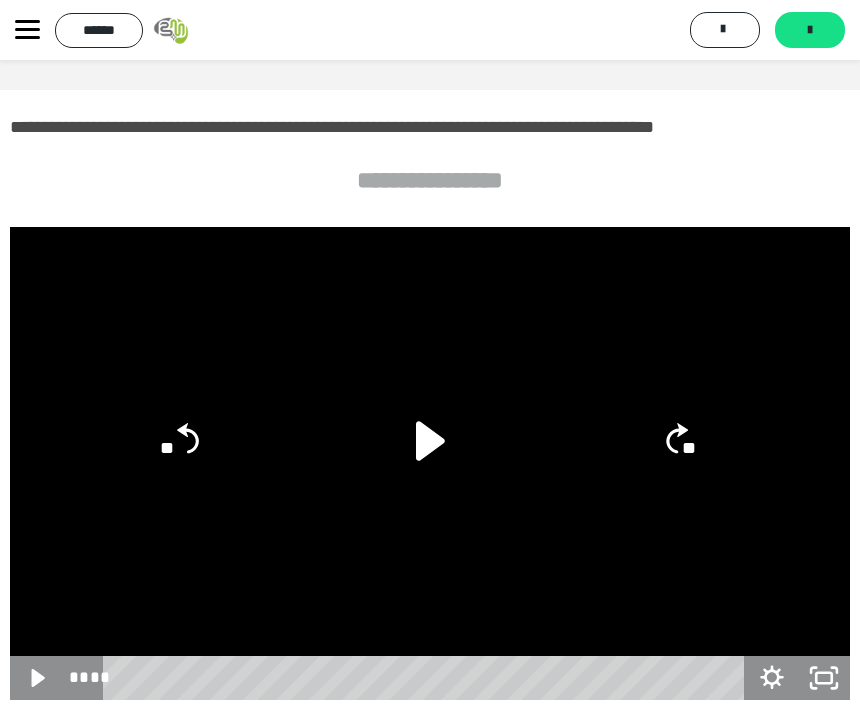 click 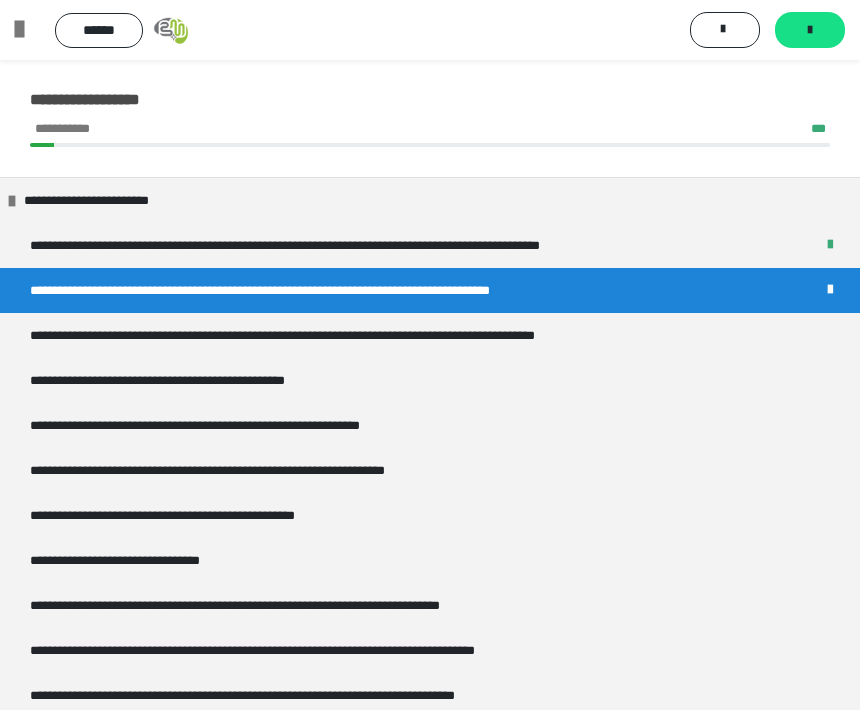 click at bounding box center [171, 30] 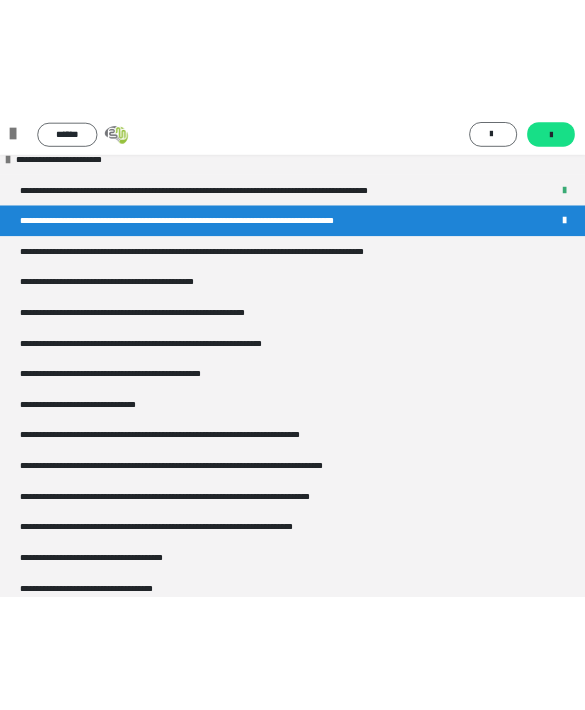 scroll, scrollTop: 126, scrollLeft: 0, axis: vertical 